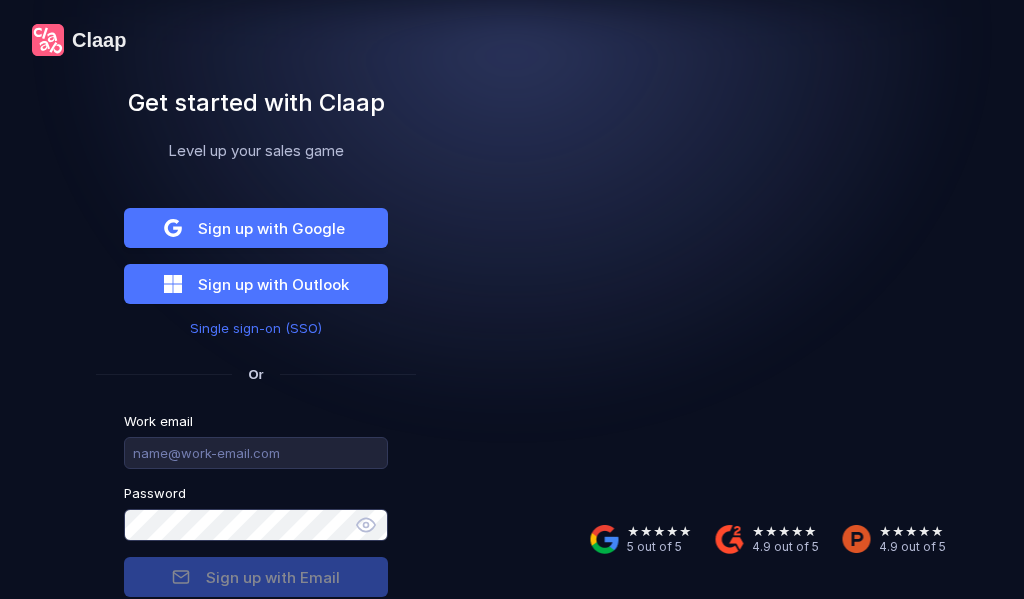 scroll, scrollTop: 0, scrollLeft: 0, axis: both 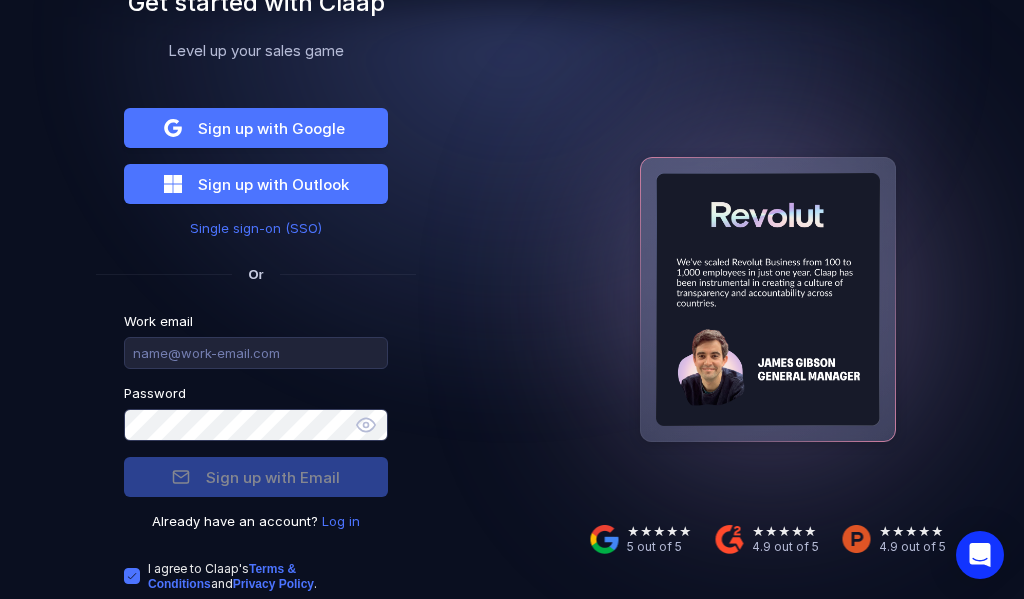 click on "Log in" at bounding box center [341, 521] 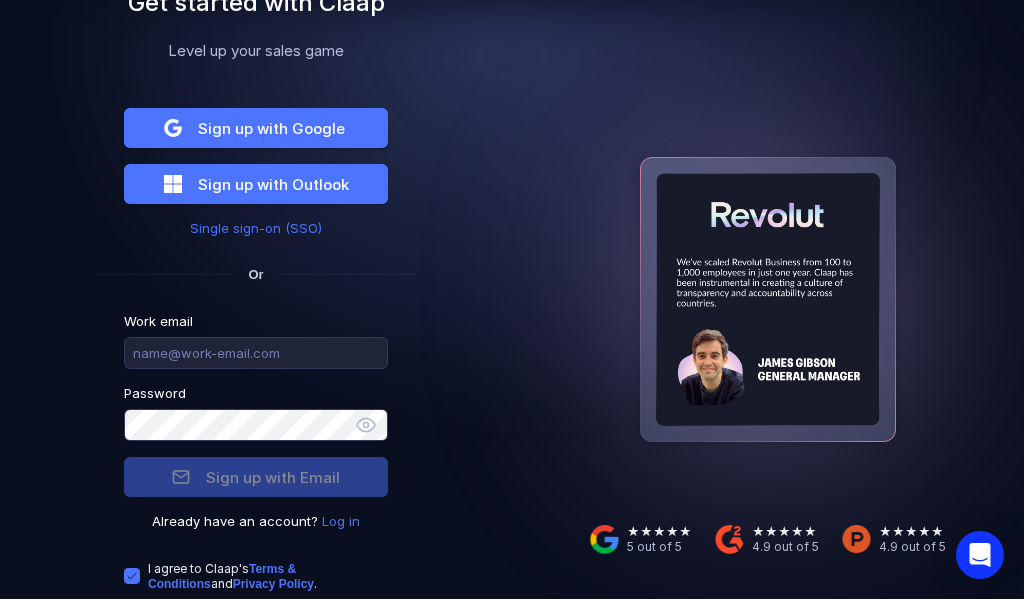 scroll, scrollTop: 33, scrollLeft: 0, axis: vertical 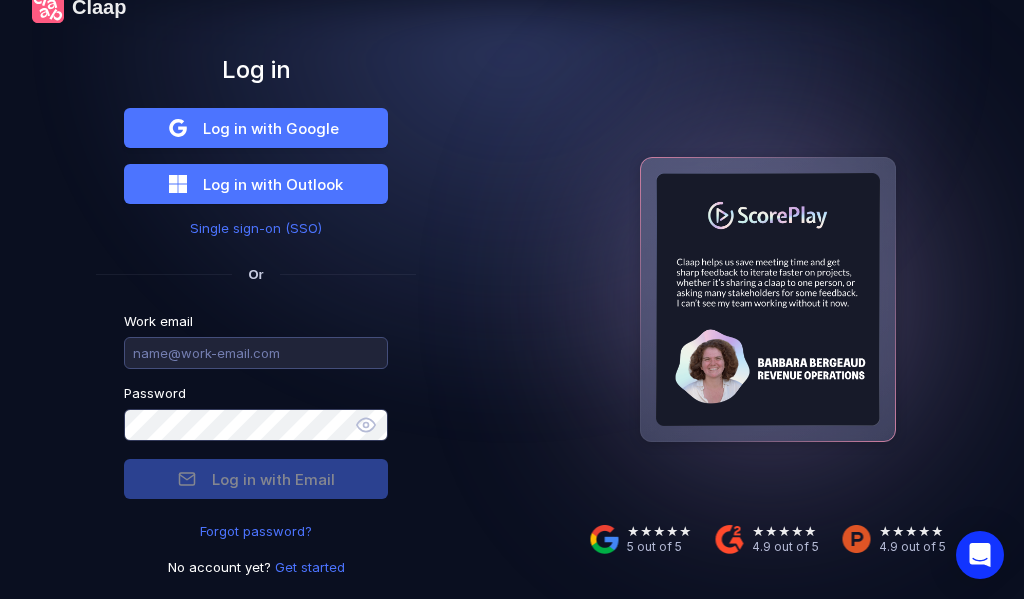 click at bounding box center (256, 353) 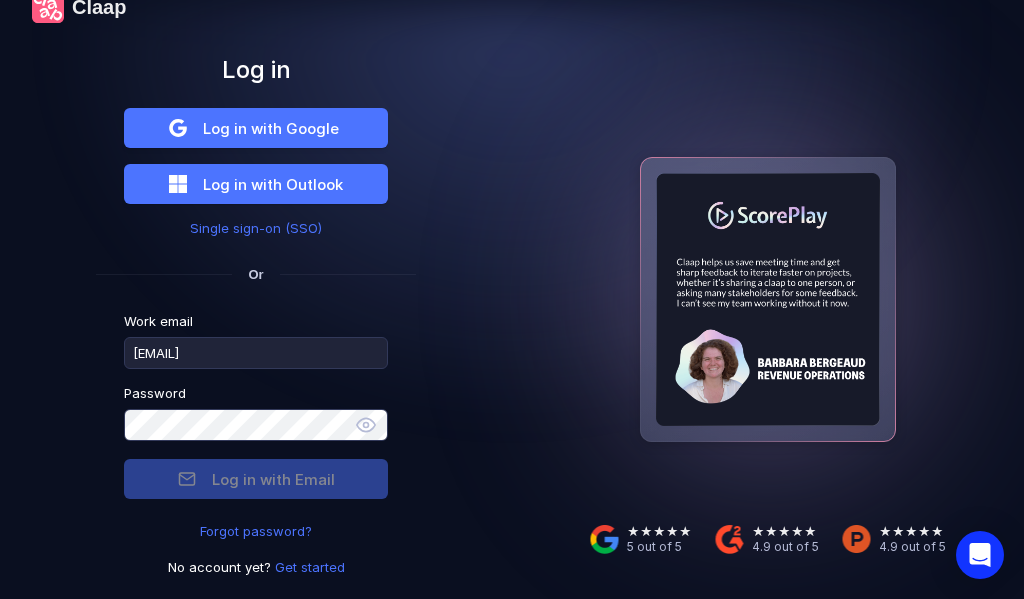 type on "[EMAIL]" 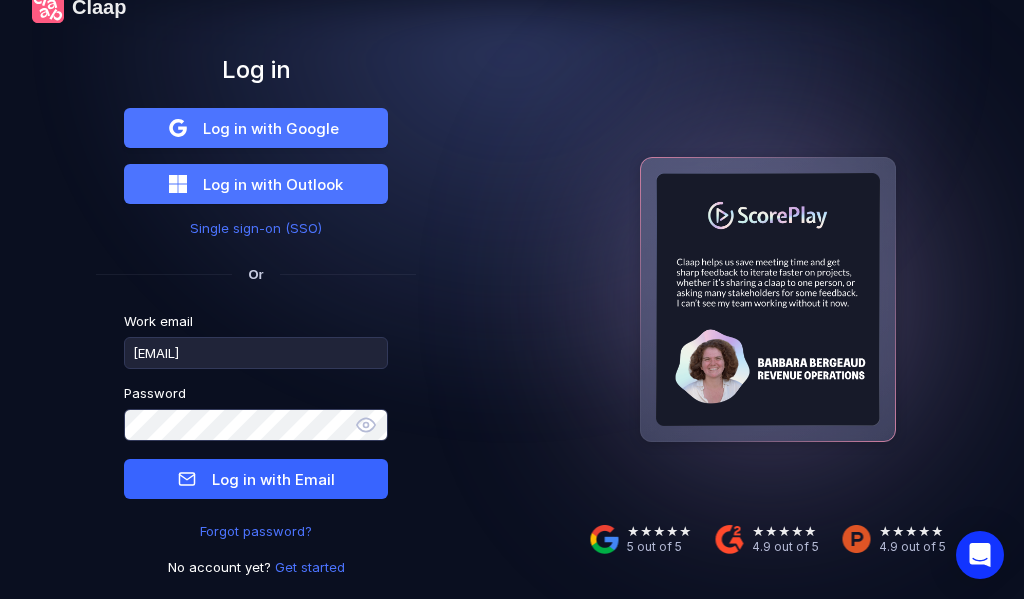 click on "Log in with Email" at bounding box center [273, 479] 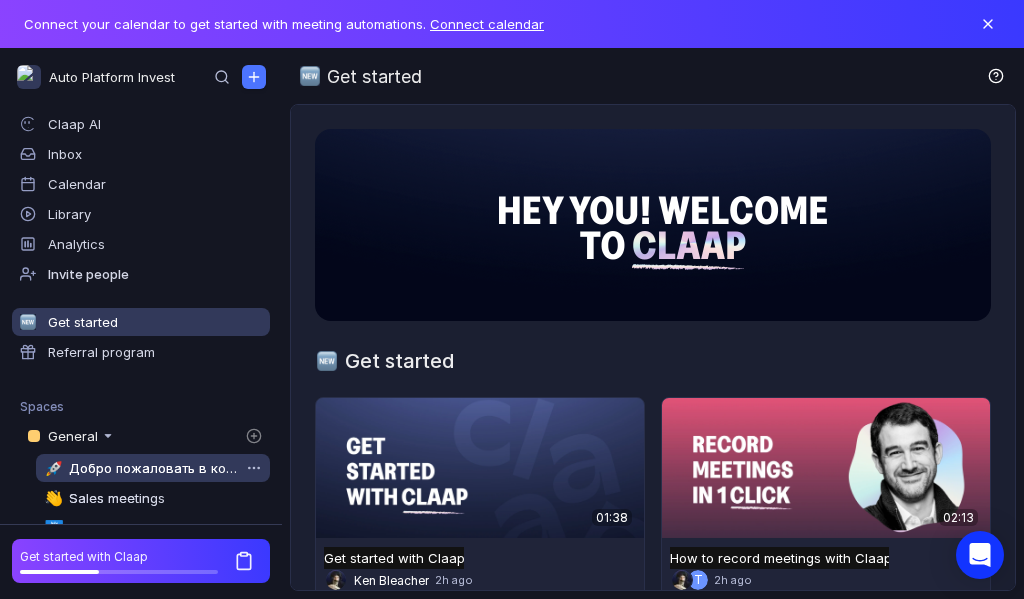 click on "Добро пожаловать в команду" at bounding box center [154, 468] 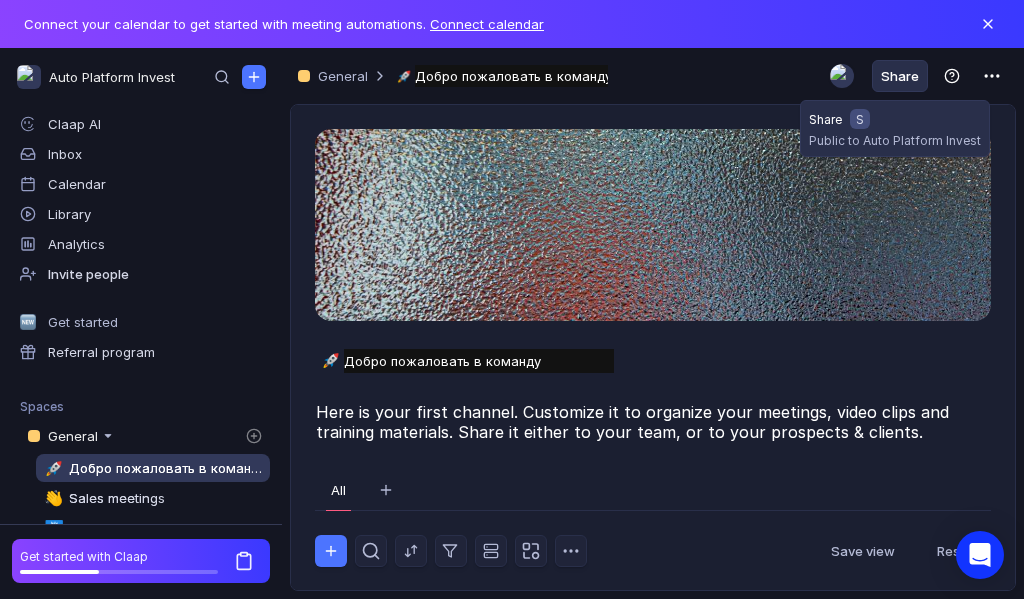 click on "Share" at bounding box center (900, 76) 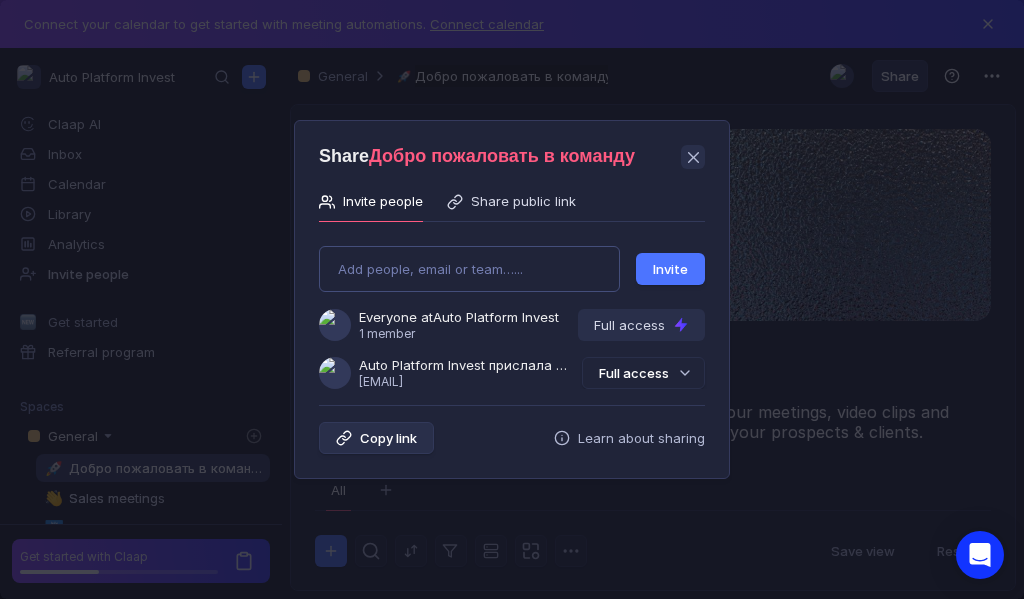 click on "Add people, email or team…... Invite Everyone at  Auto Platform Invest 1 member Full access Auto Platform Invest   прислала Вам приглашение [EMAIL] Full access" at bounding box center (512, 309) 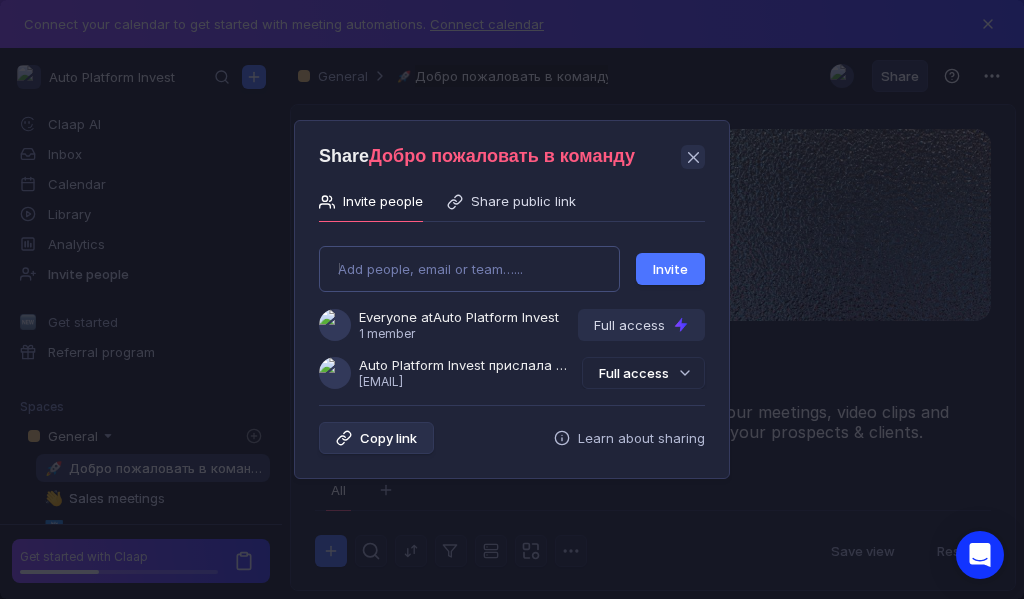type on "[EMAIL]" 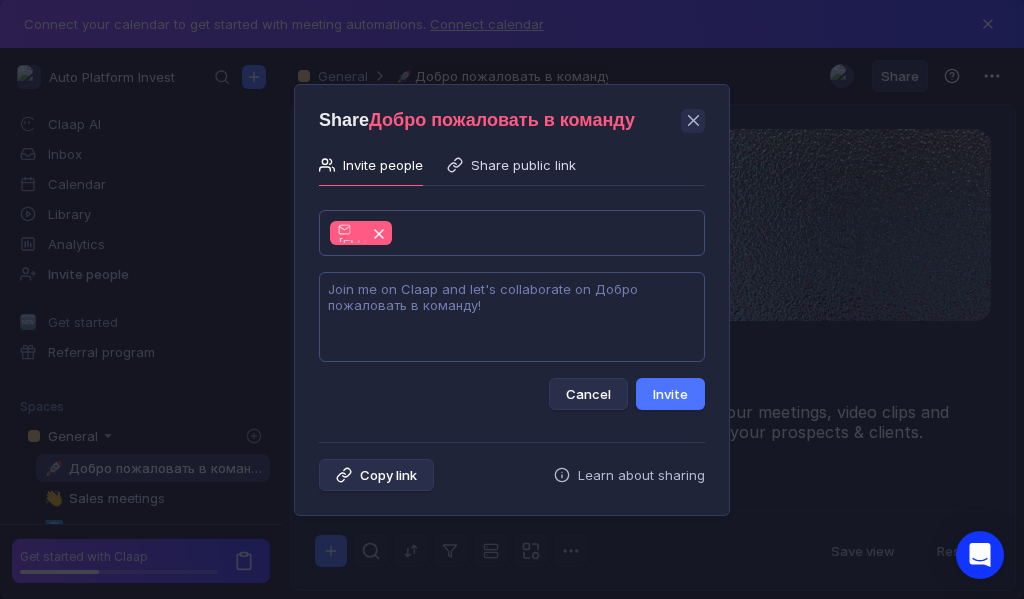 click at bounding box center [512, 317] 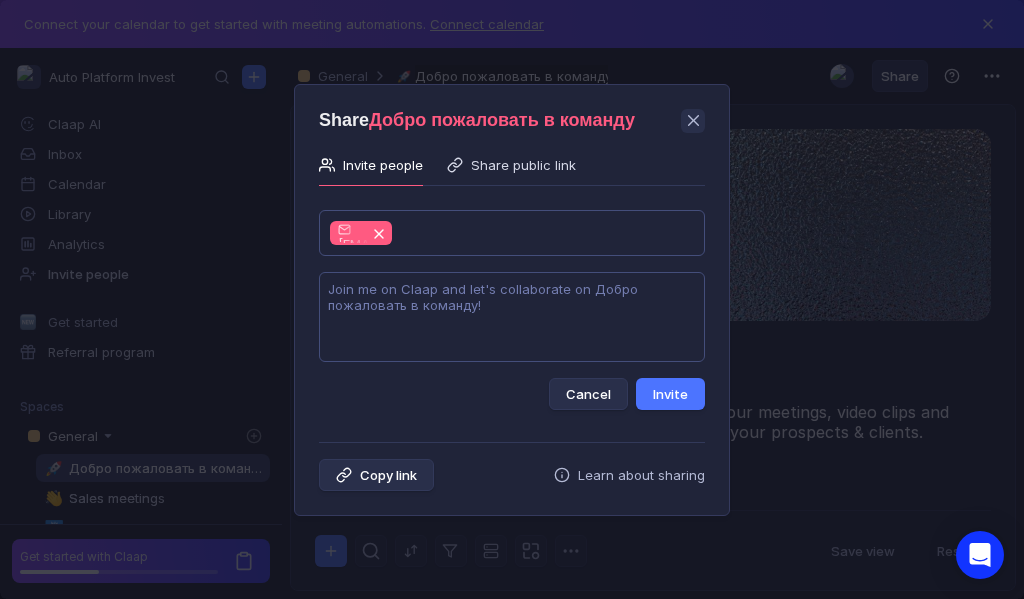 click at bounding box center [512, 317] 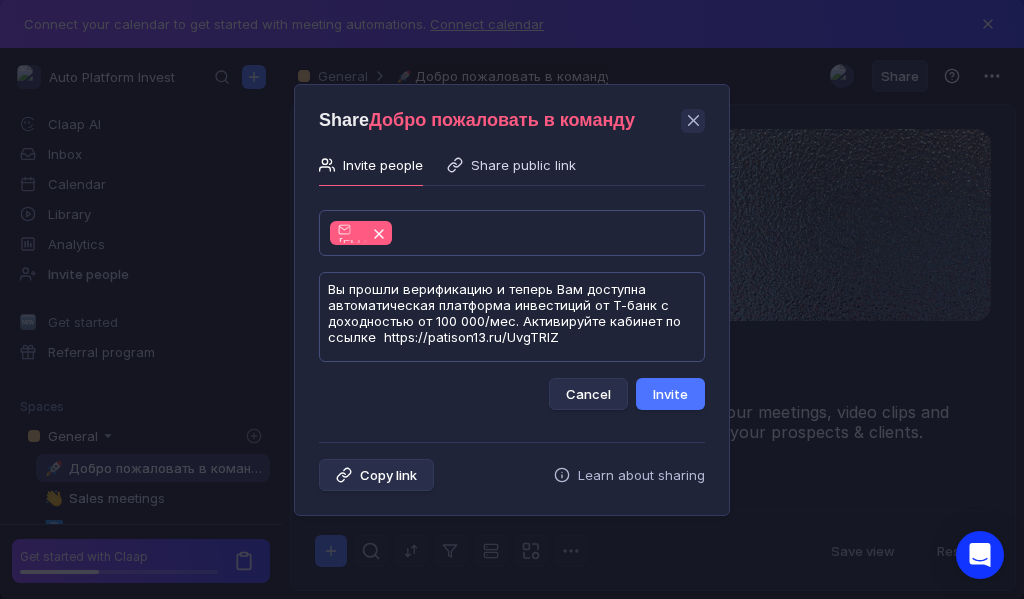 scroll, scrollTop: 1, scrollLeft: 0, axis: vertical 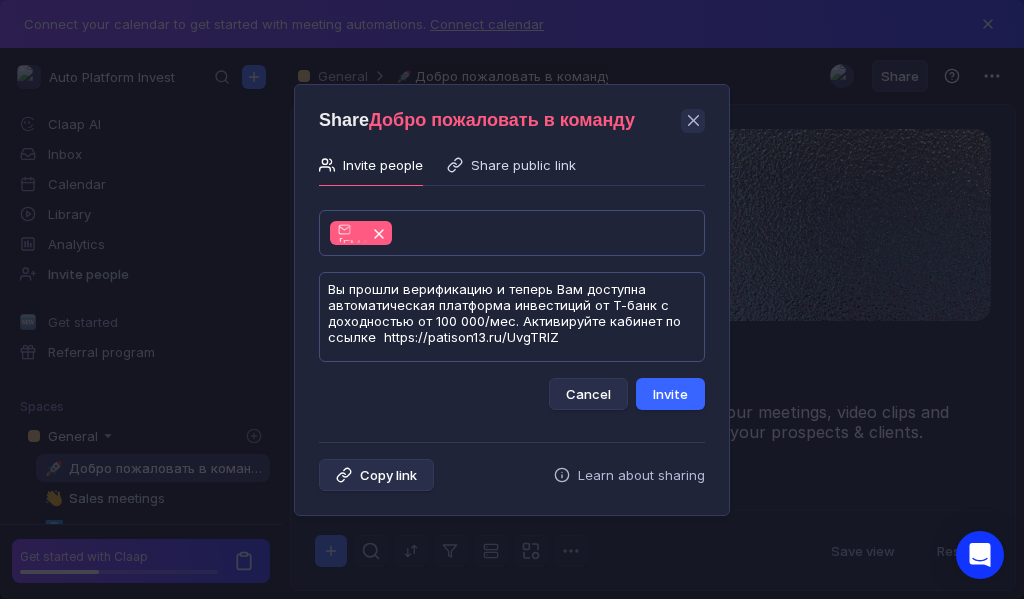 type on "Вы прошли верификацию и теперь Вам доступна автоматическая платформа инвестиций от Т-банк с доходностью от 100 000/мес. Активируйте кабинет по ссылке  https://patison13.ru/UvgTRlZ" 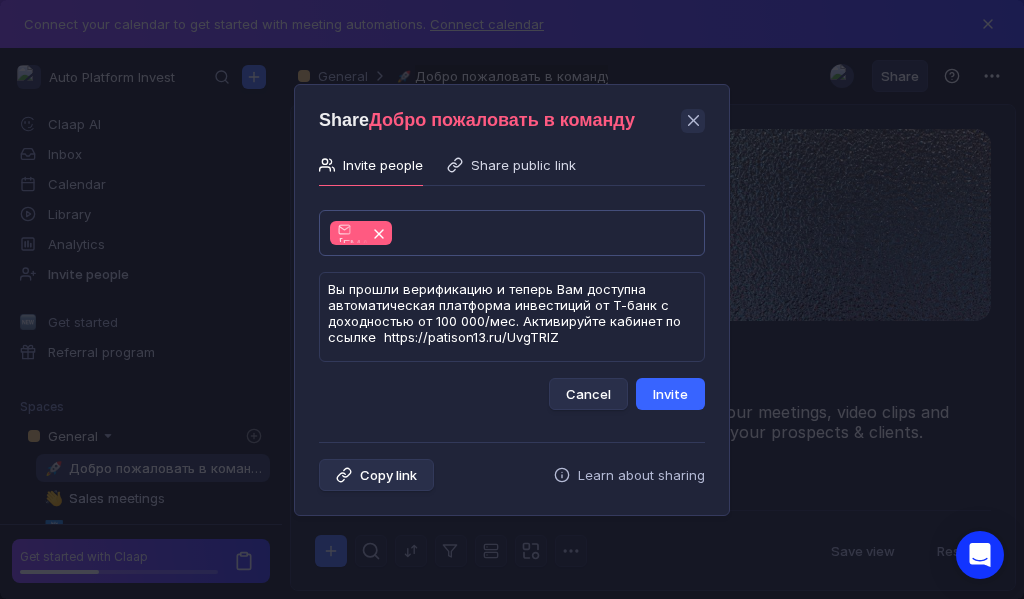 click on "Invite" at bounding box center [670, 394] 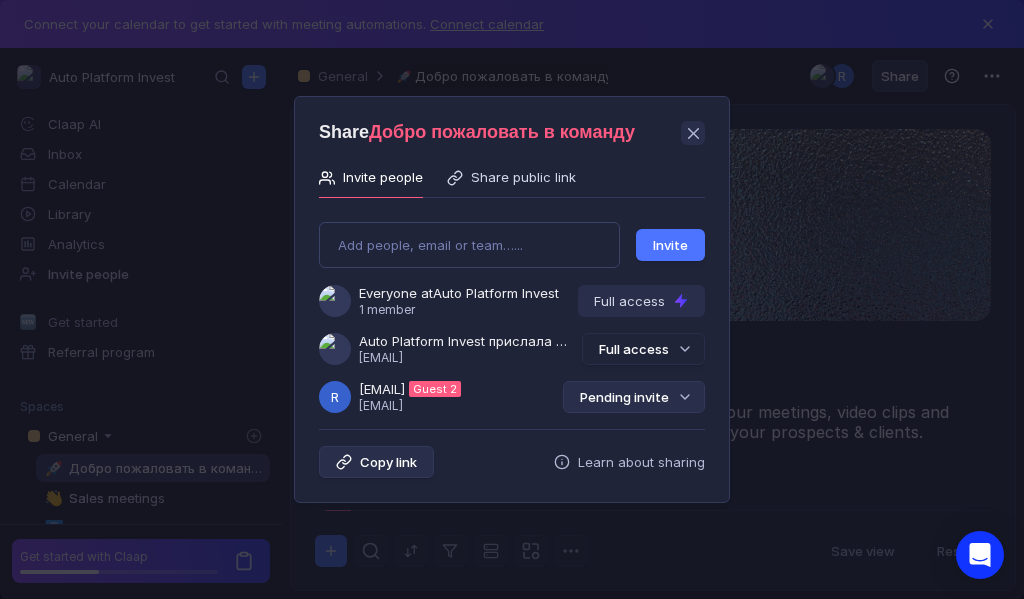 click on "Pending invite" at bounding box center (634, 397) 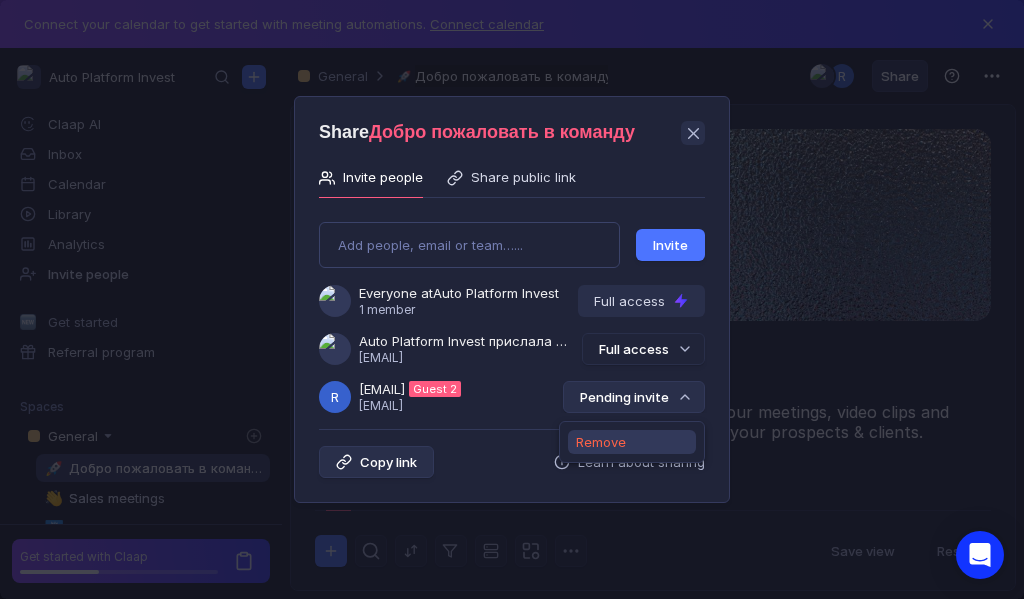 click on "Remove" at bounding box center [601, 442] 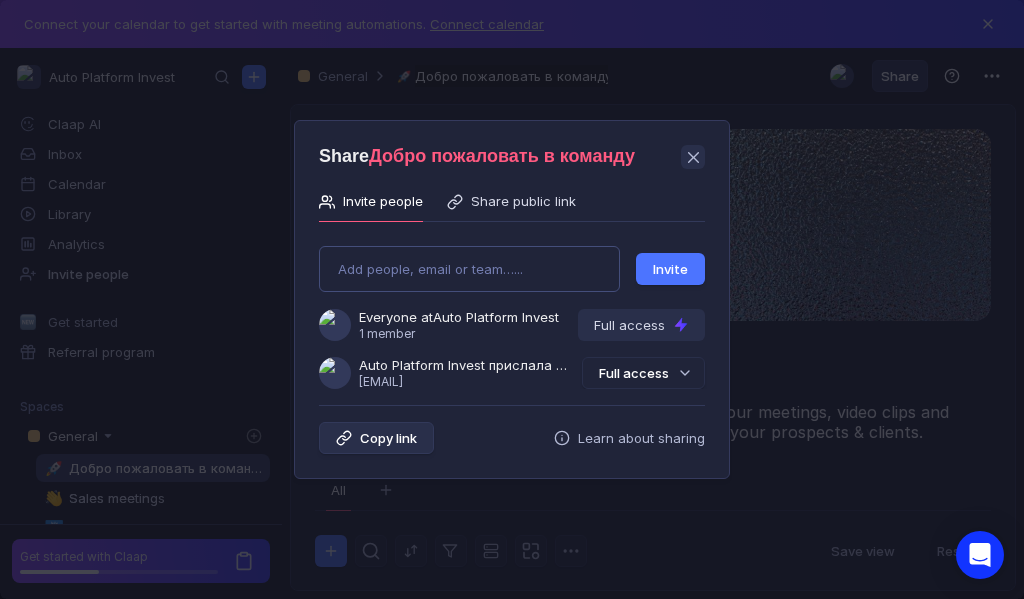 click on "Add people, email or team…... Invite Everyone at  Auto Platform Invest 1 member Full access Auto Platform Invest   прислала Вам приглашение [EMAIL] Full access" at bounding box center (512, 309) 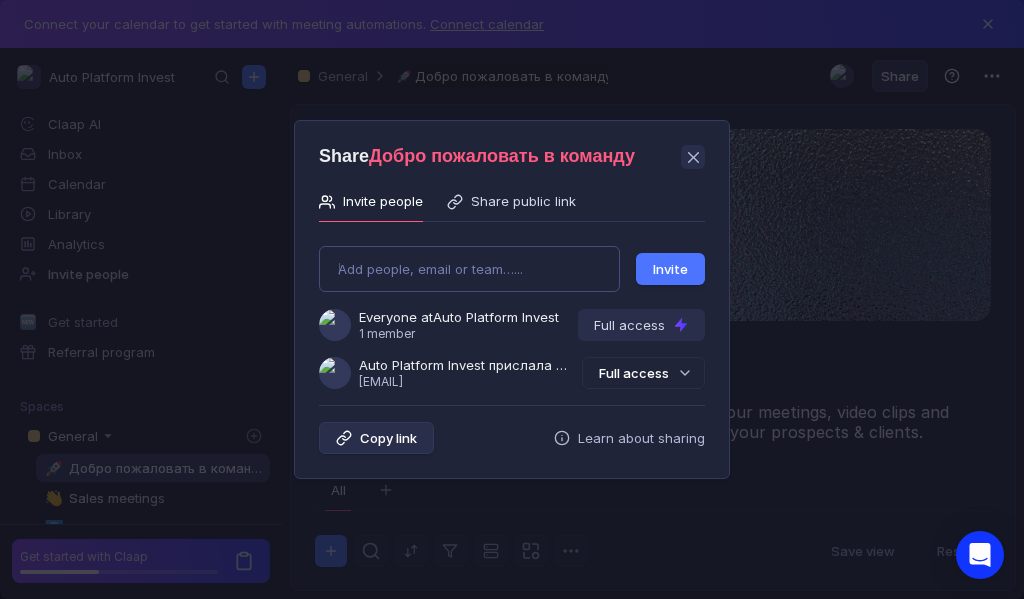 type on "[EMAIL]" 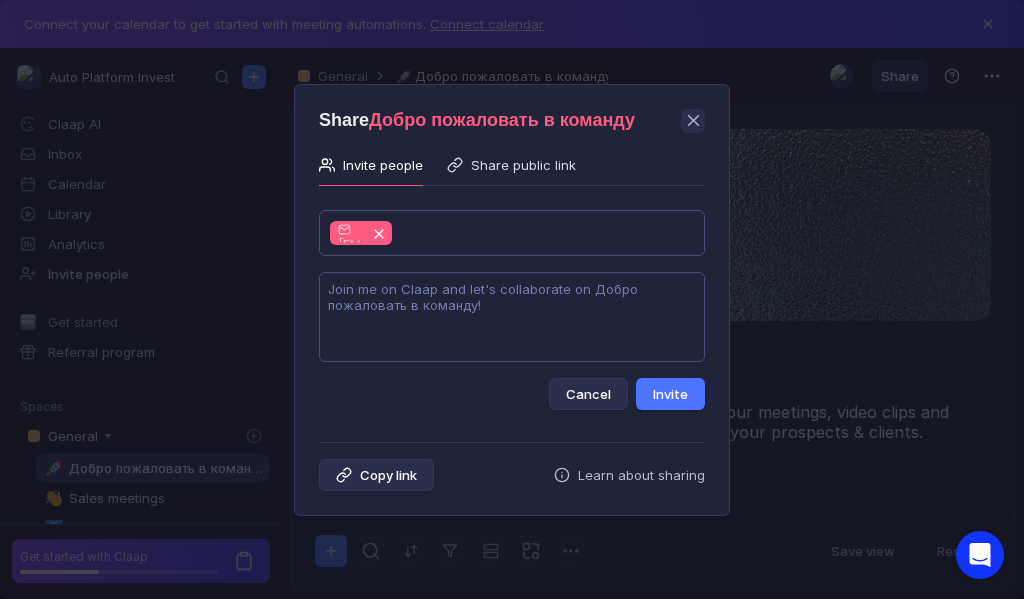 click at bounding box center (512, 317) 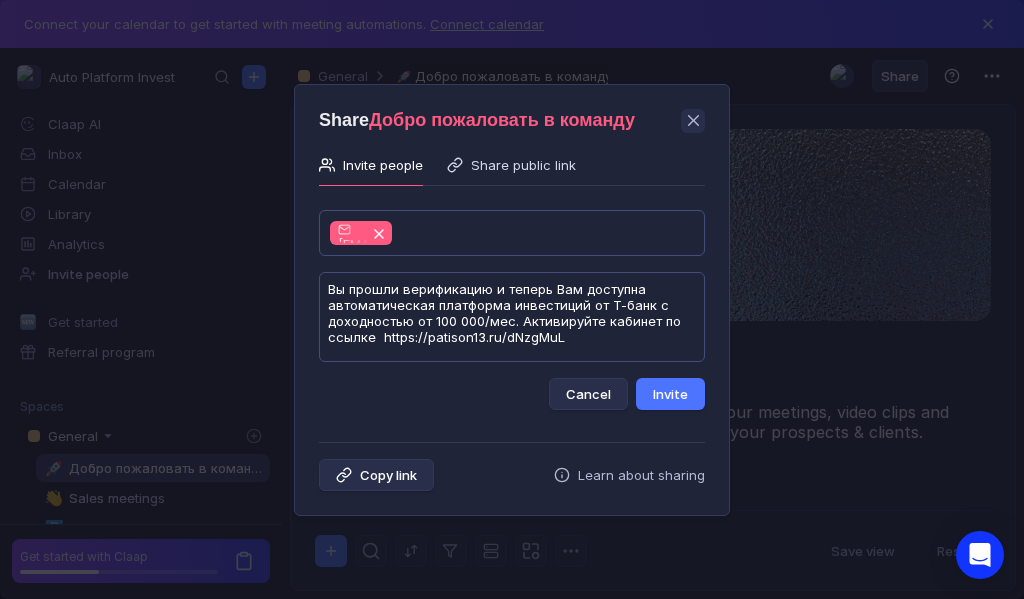scroll, scrollTop: 1, scrollLeft: 0, axis: vertical 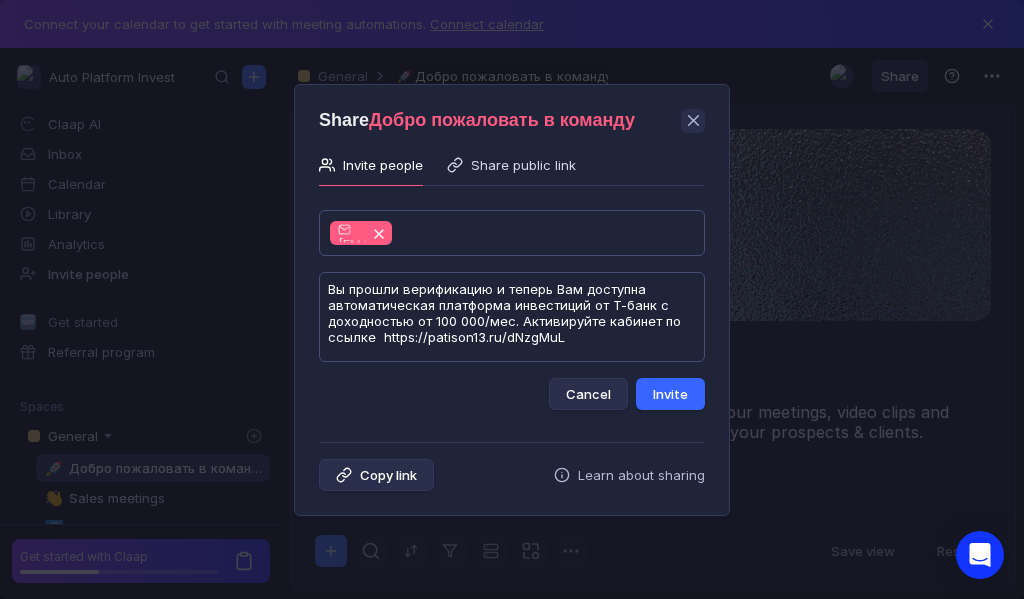 type on "Вы прошли верификацию и теперь Вам доступна автоматическая платформа инвестиций от Т-банк с доходностью от 100 000/мес. Активируйте кабинет по ссылке  https://patison13.ru/dNzgMuL" 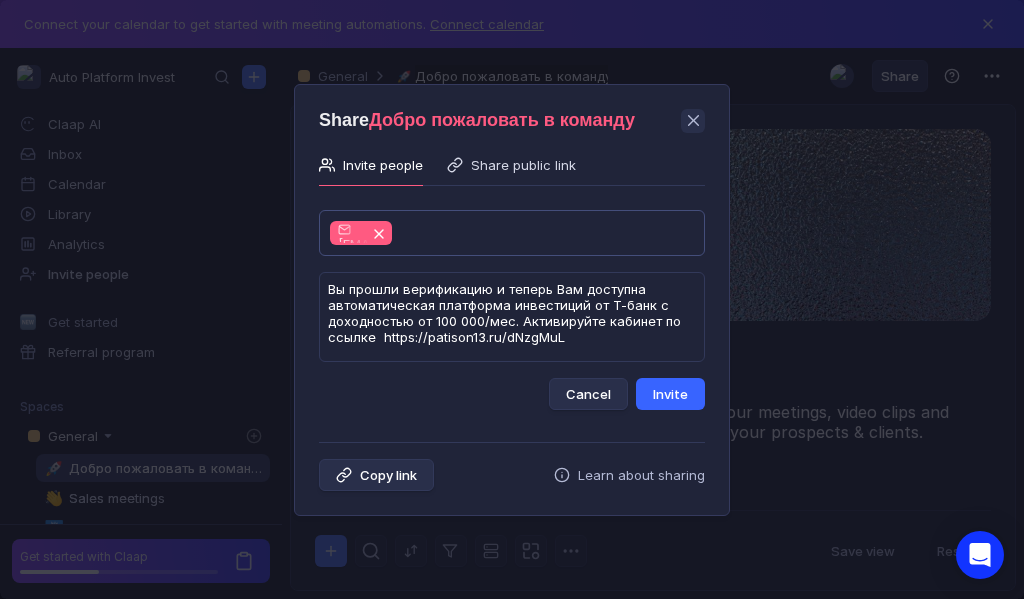 click on "Invite" at bounding box center [670, 394] 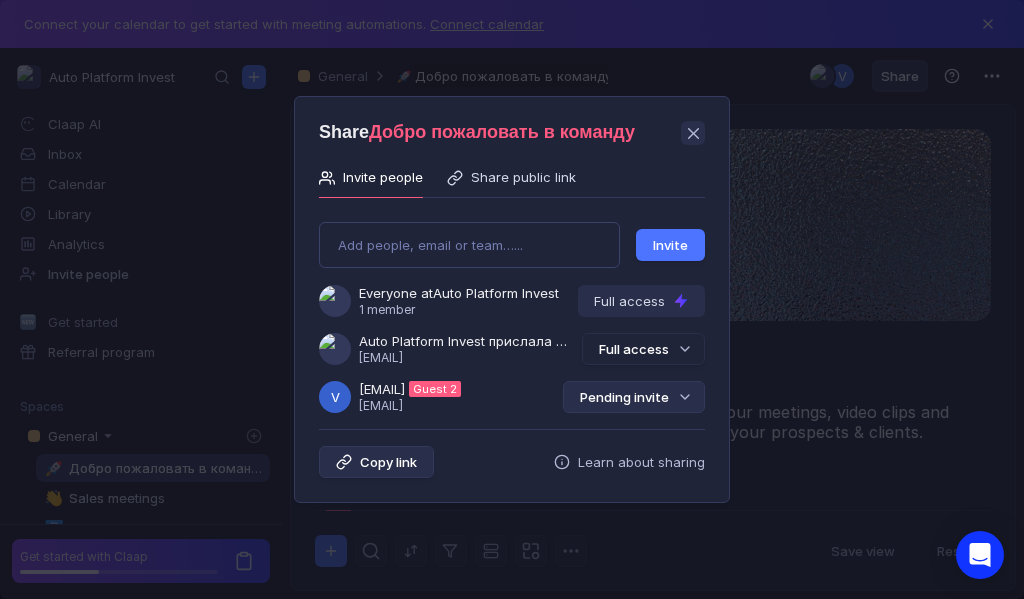 click on "Pending invite" at bounding box center [634, 397] 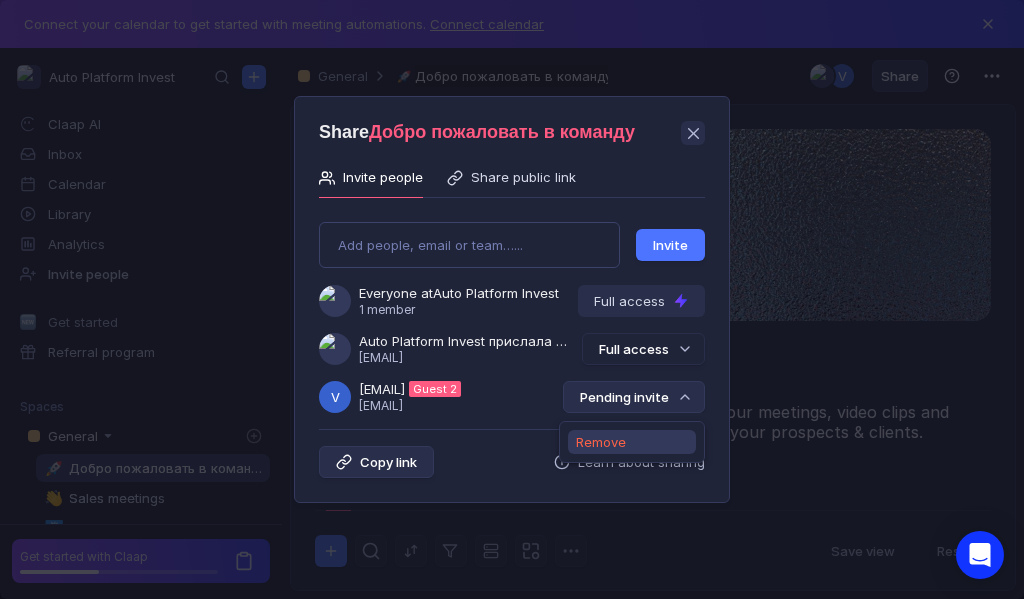 click on "Remove" at bounding box center (601, 442) 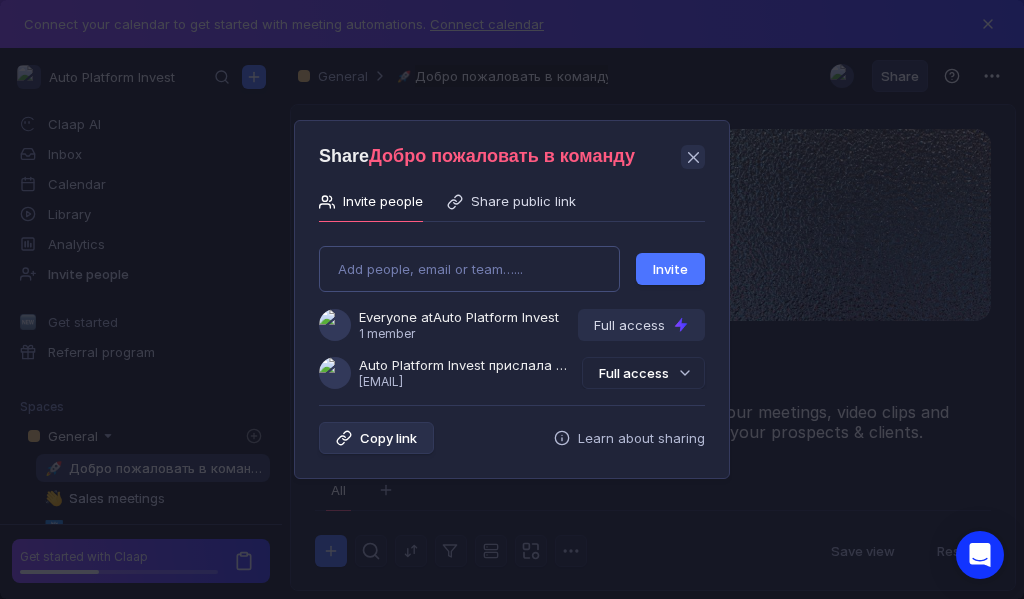 click on "Add people, email or team…... Invite Everyone at  Auto Platform Invest 1 member Full access Auto Platform Invest   прислала Вам приглашение [EMAIL] Full access" at bounding box center [512, 309] 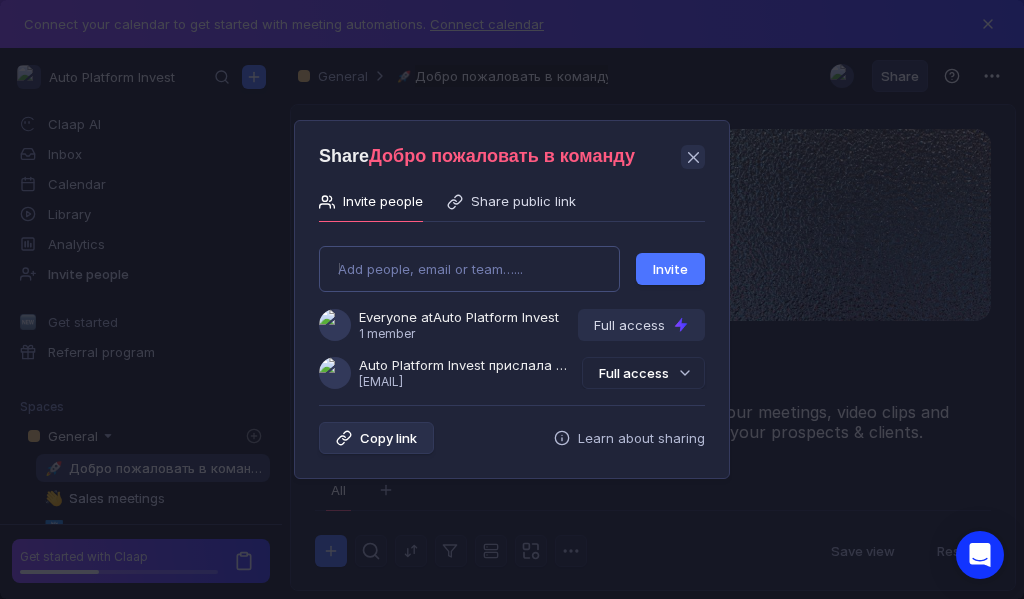 type on "[EMAIL]" 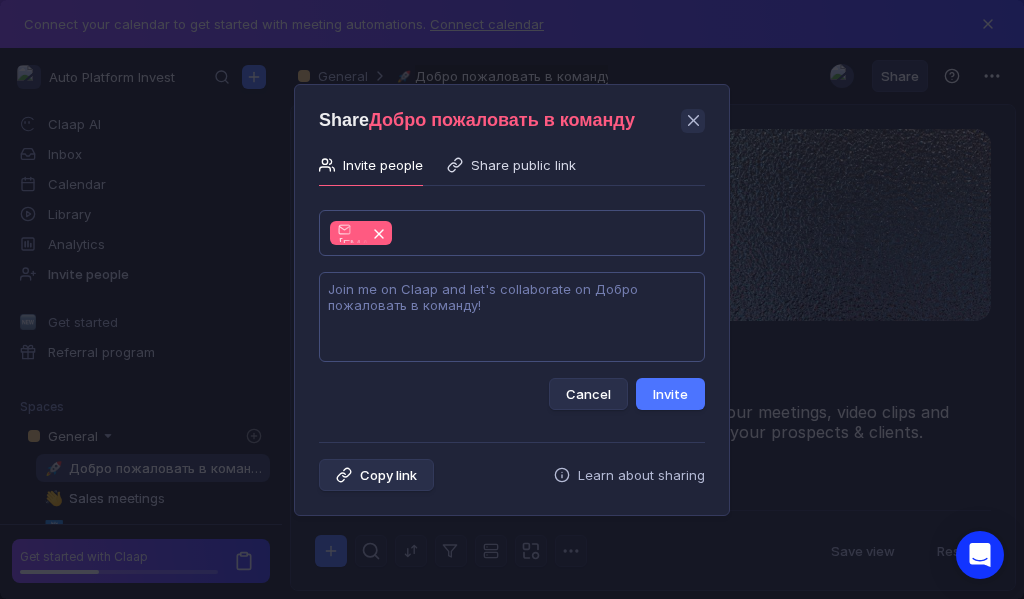 click at bounding box center (512, 317) 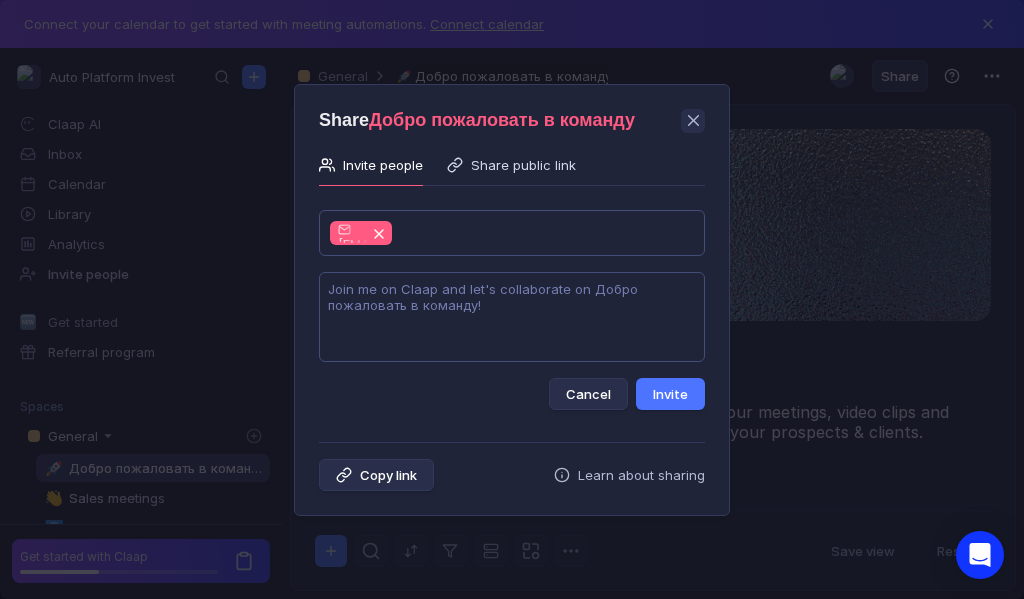 click at bounding box center (512, 317) 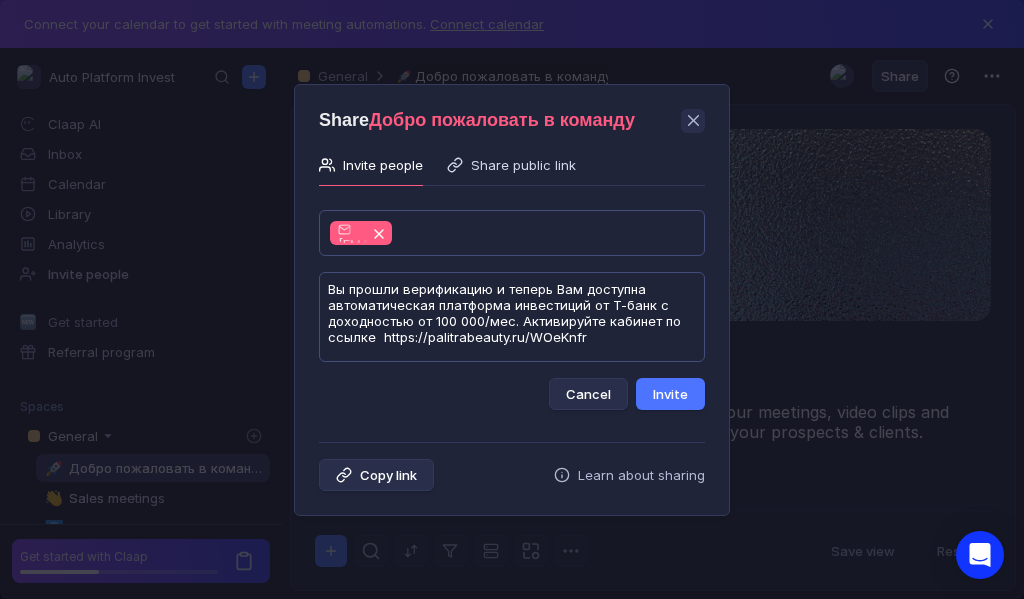 scroll, scrollTop: 1, scrollLeft: 0, axis: vertical 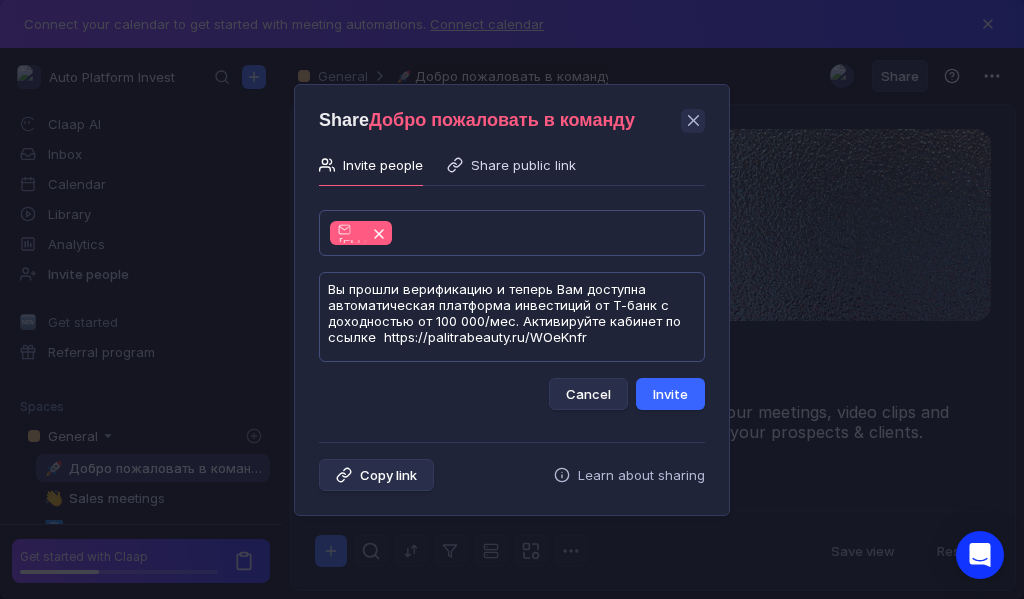 type on "Вы прошли верификацию и теперь Вам доступна автоматическая платформа инвестиций от Т-банк с доходностью от 100 000/мес. Активируйте кабинет по ссылке  https://palitrabeauty.ru/WOeKnfr" 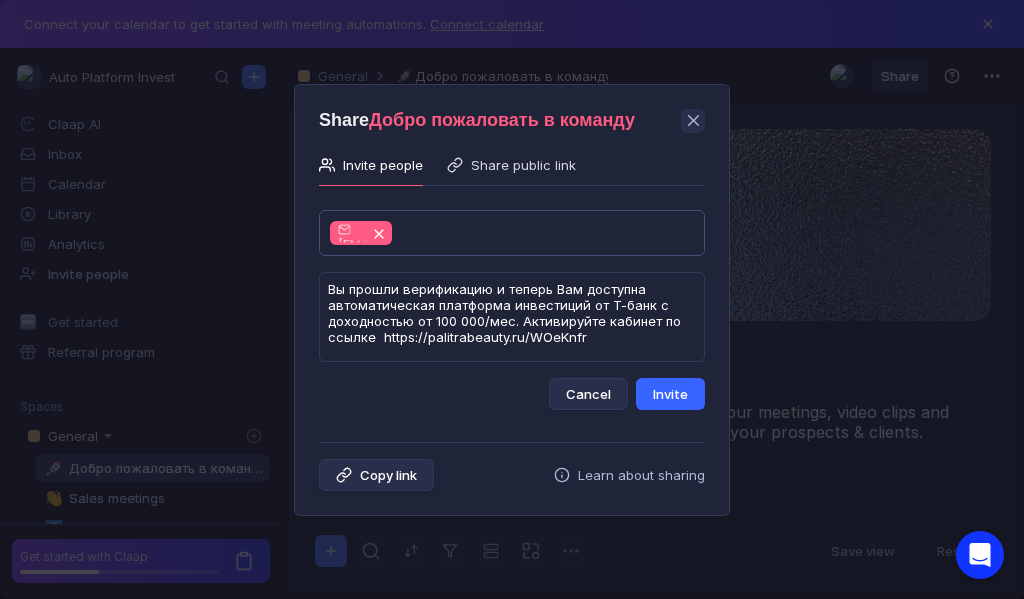 click on "Invite" at bounding box center [670, 394] 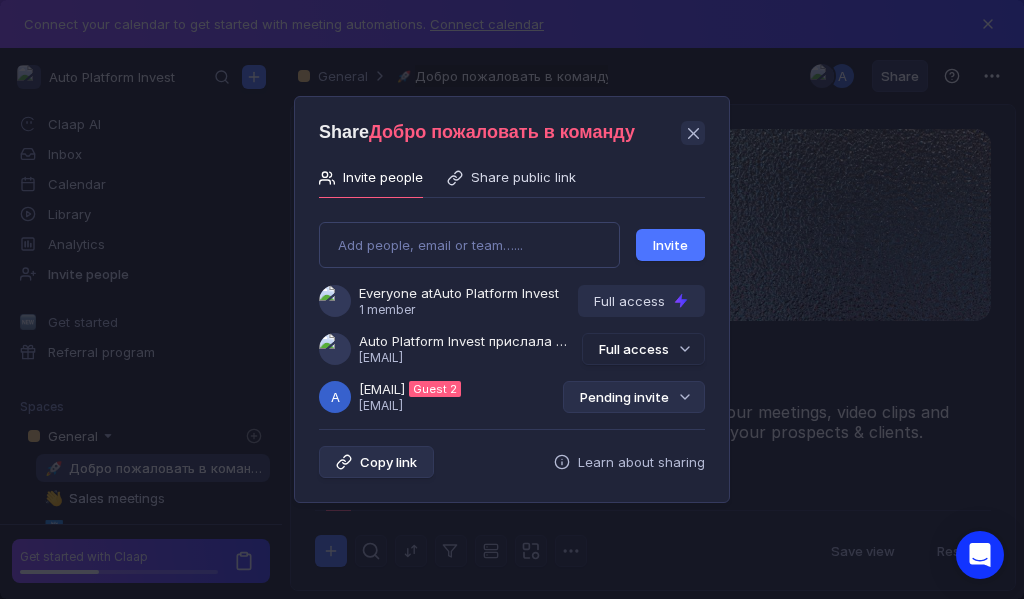 click on "Pending invite" at bounding box center [634, 397] 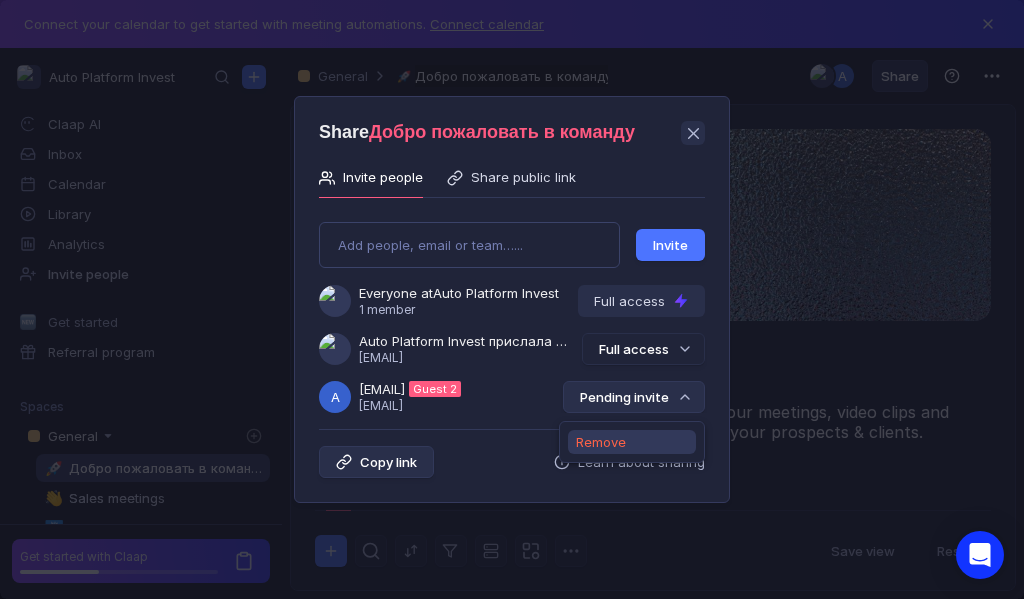 click on "Remove" at bounding box center (601, 442) 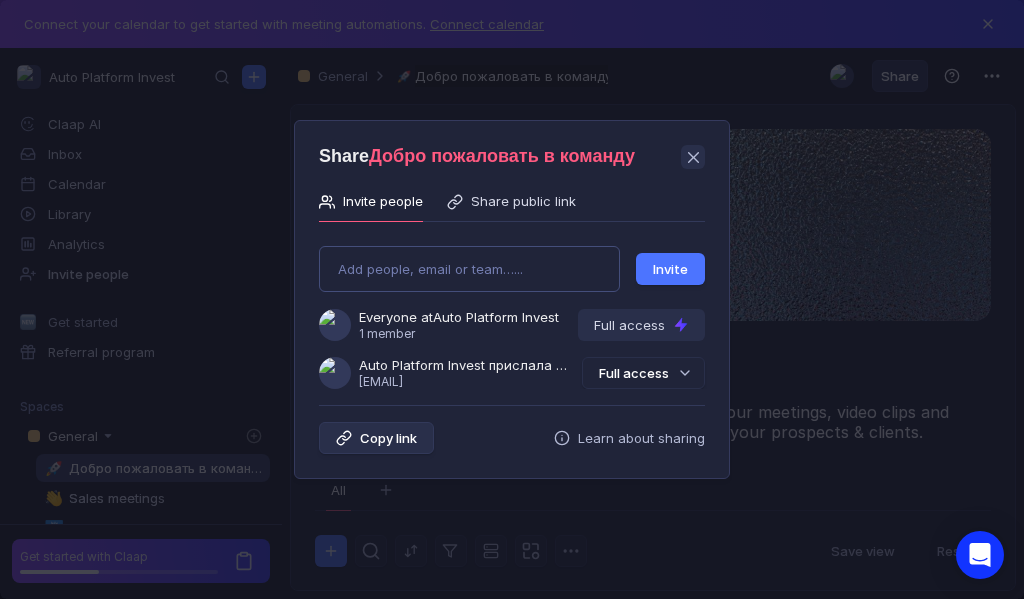 click on "Add people, email or team…... Invite Everyone at  Auto Platform Invest 1 member Full access Auto Platform Invest   прислала Вам приглашение [EMAIL] Full access" at bounding box center (512, 309) 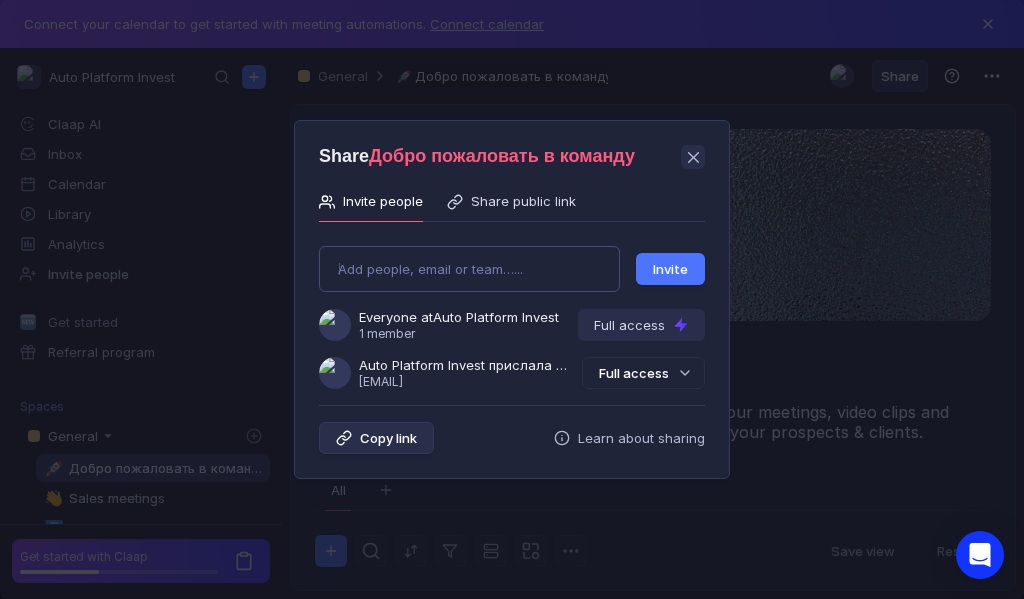 type on "[EMAIL]" 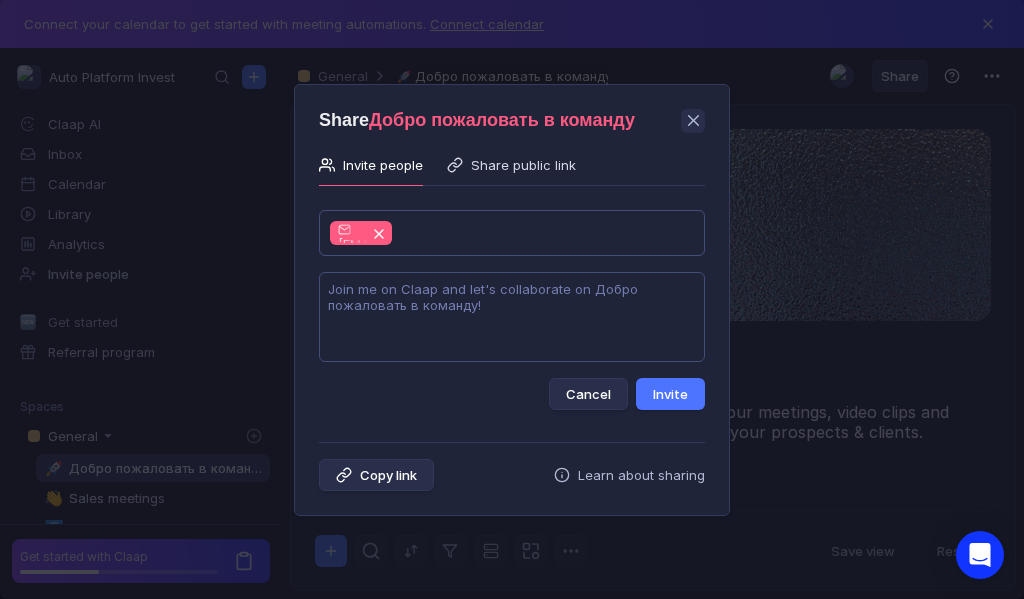click at bounding box center [512, 317] 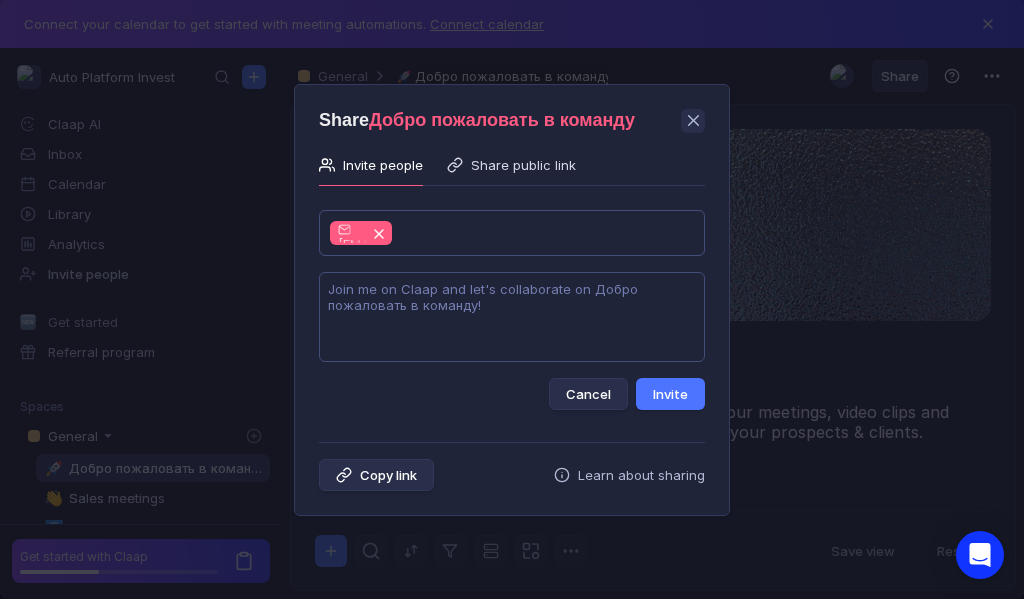 click at bounding box center (512, 317) 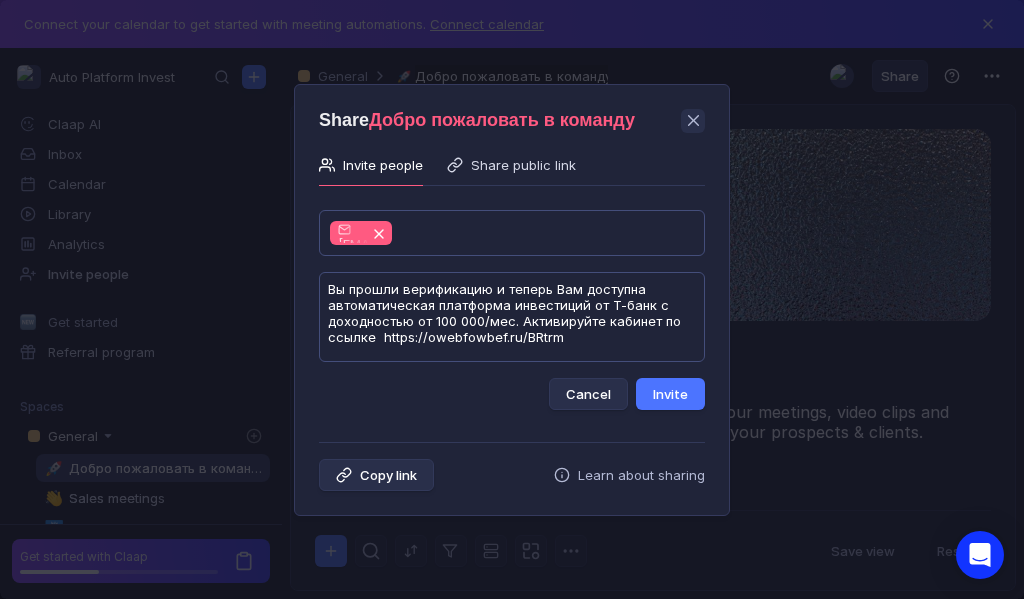 scroll, scrollTop: 1, scrollLeft: 0, axis: vertical 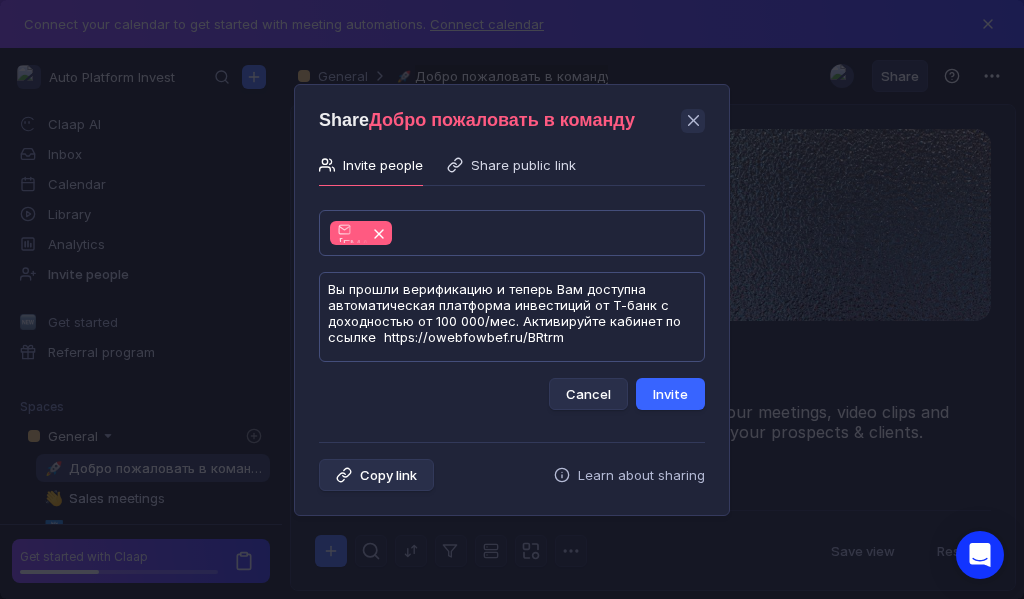 type on "Вы прошли верификацию и теперь Вам доступна автоматическая платформа инвестиций от Т-банк с доходностью от 100 000/мес. Активируйте кабинет по ссылке  https://owebfowbef.ru/BRtrm" 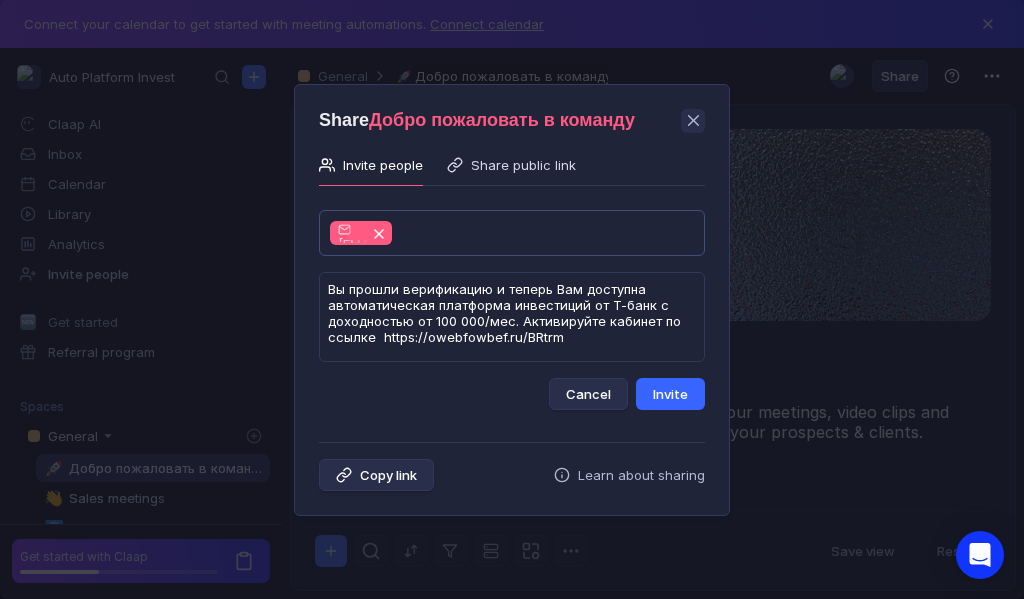 click on "Invite" at bounding box center (670, 394) 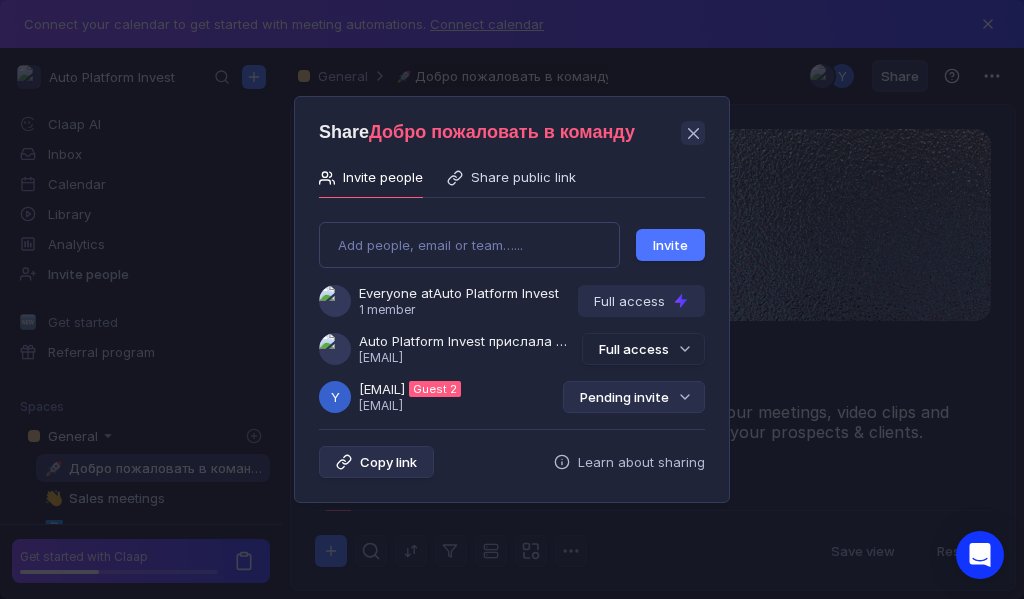click on "Pending invite" at bounding box center [634, 397] 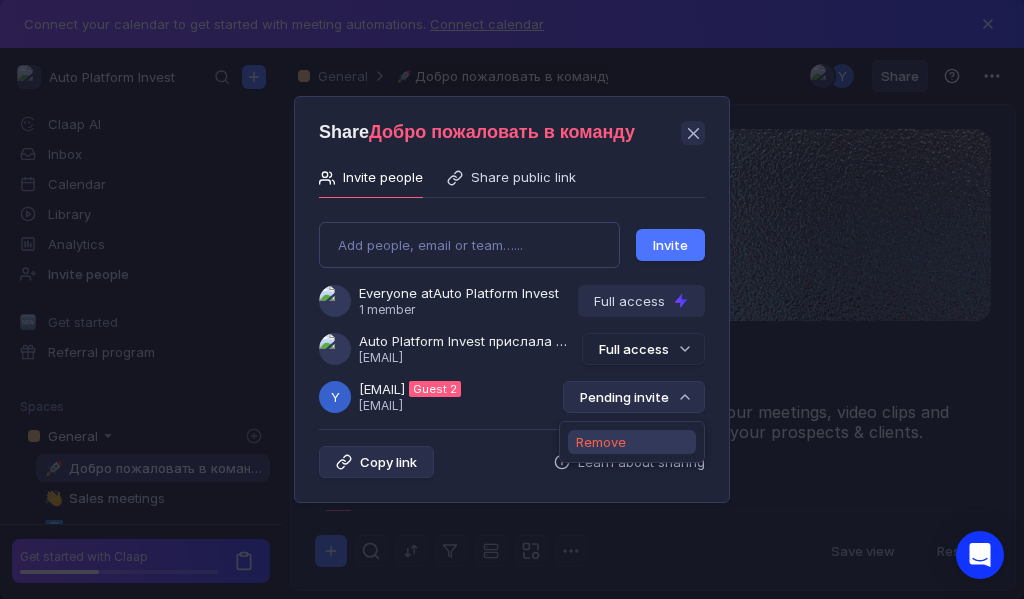 click on "Remove" at bounding box center [601, 442] 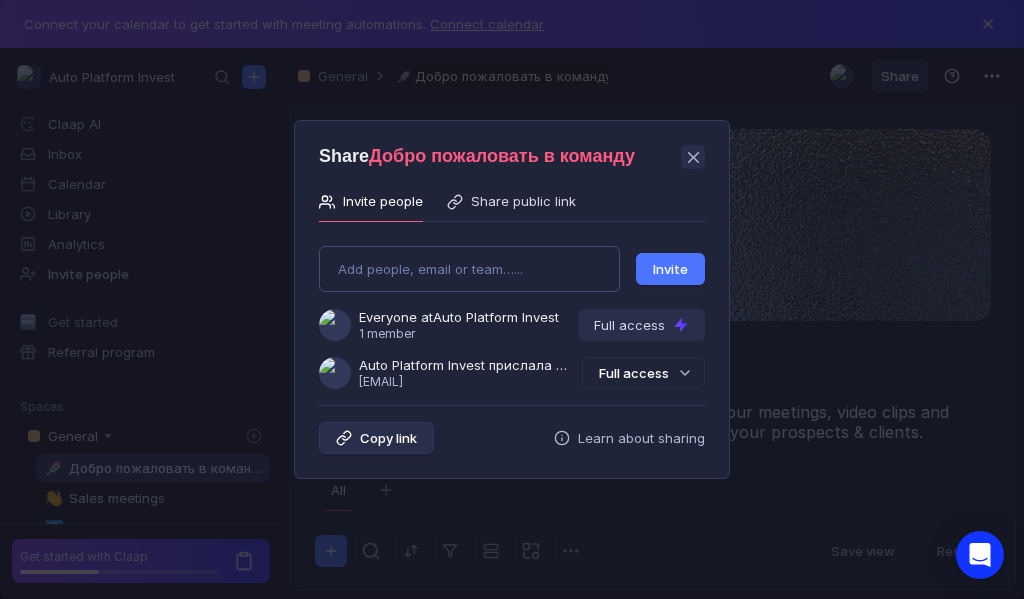 click on "Add people, email or team…... Invite Everyone at  Auto Platform Invest 1 member Full access Auto Platform Invest   прислала Вам приглашение [EMAIL] Full access" at bounding box center (512, 309) 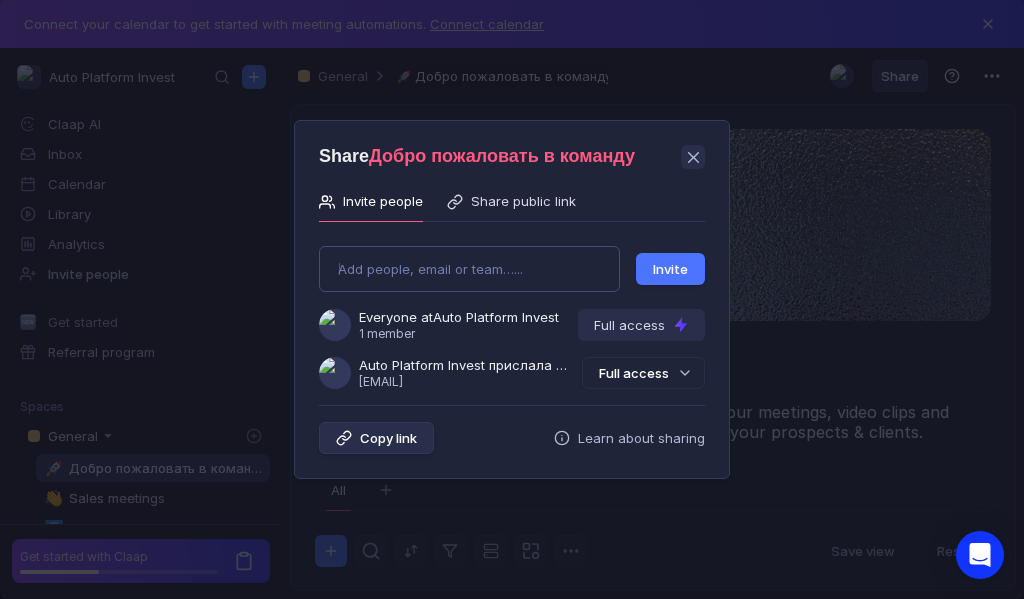 type on "[EMAIL]" 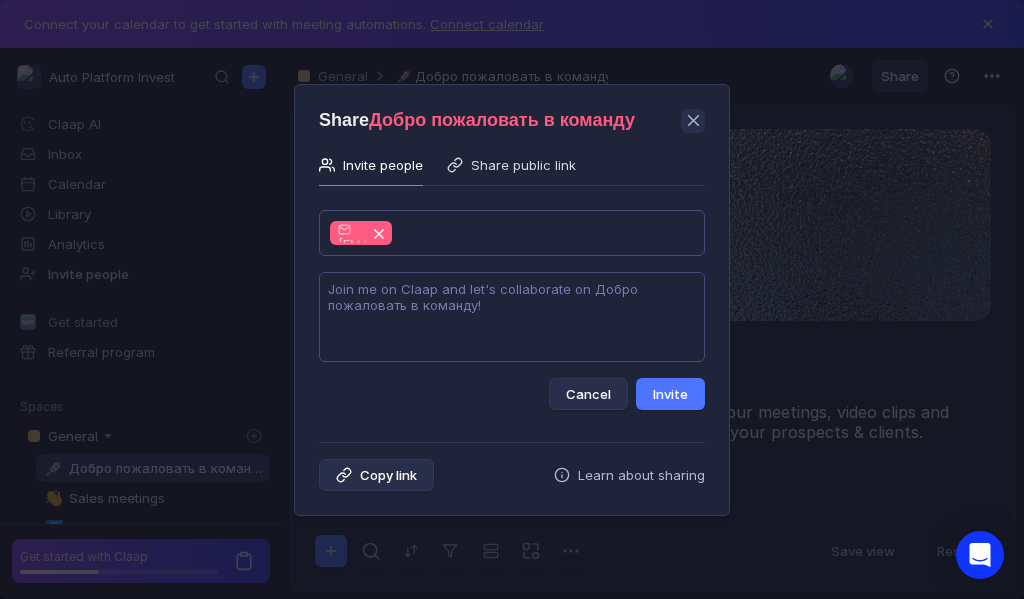 click at bounding box center [512, 317] 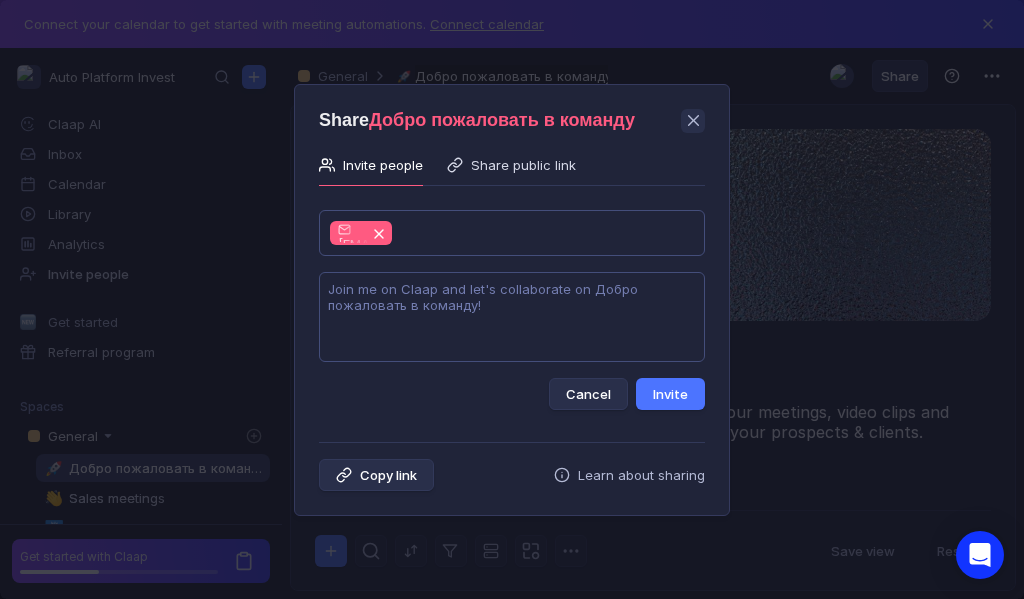click at bounding box center (512, 317) 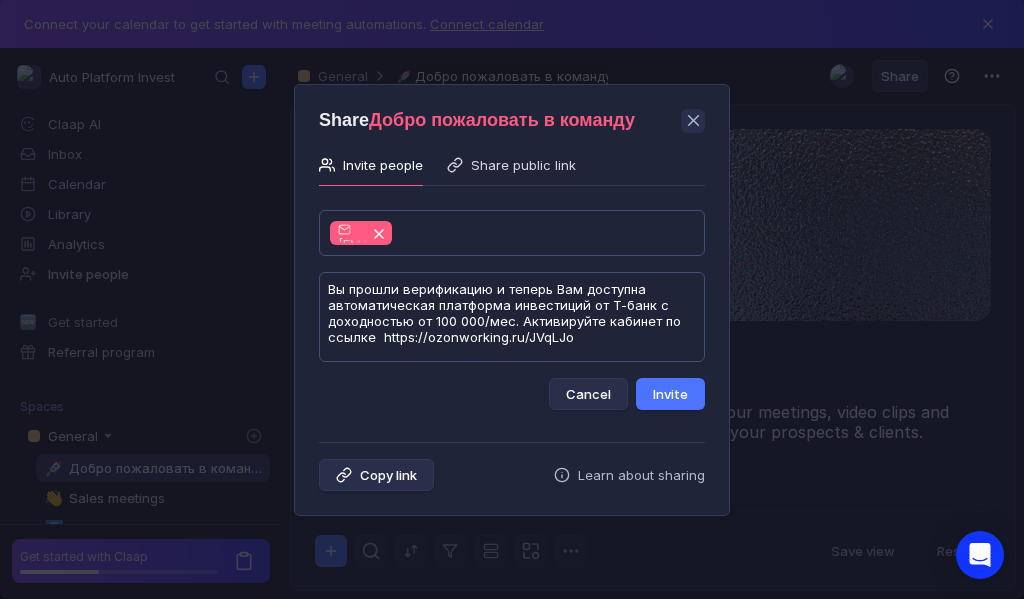 scroll, scrollTop: 1, scrollLeft: 0, axis: vertical 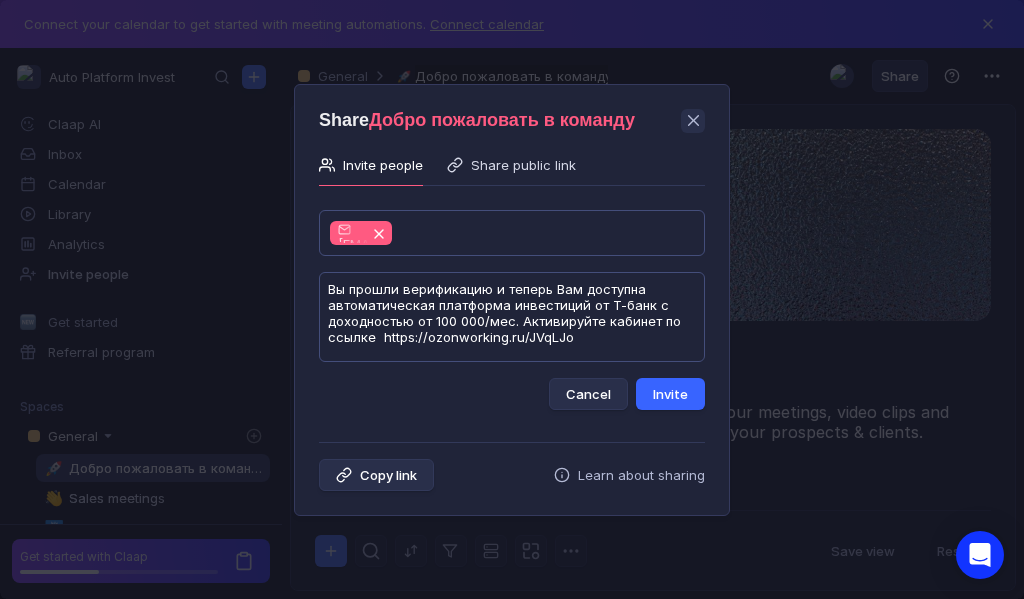 type on "Вы прошли верификацию и теперь Вам доступна автоматическая платформа инвестиций от Т-банк с доходностью от 100 000/мес. Активируйте кабинет по ссылке  https://ozonworking.ru/JVqLJo" 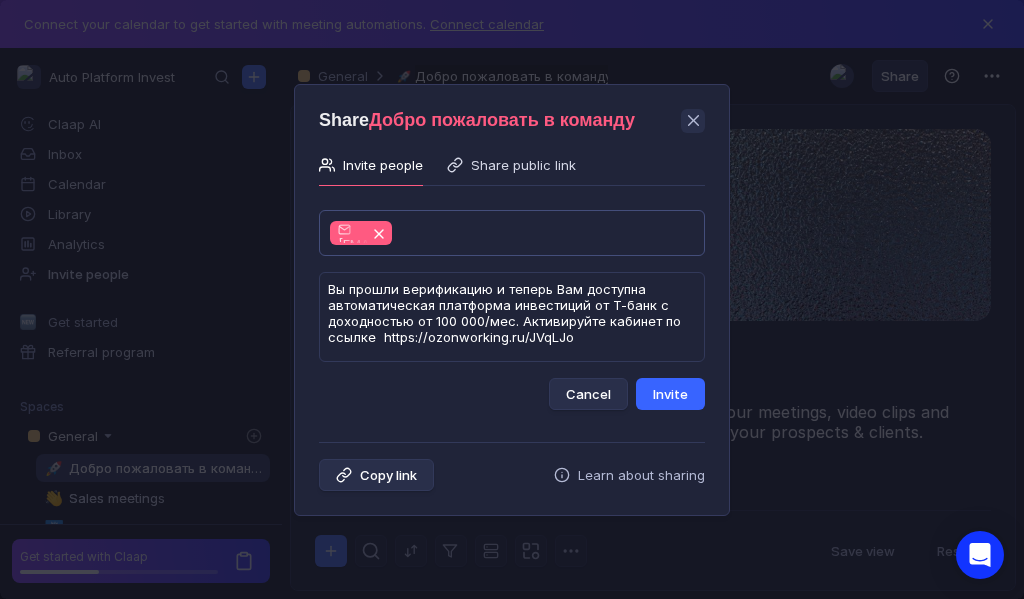 click on "Invite" at bounding box center [670, 394] 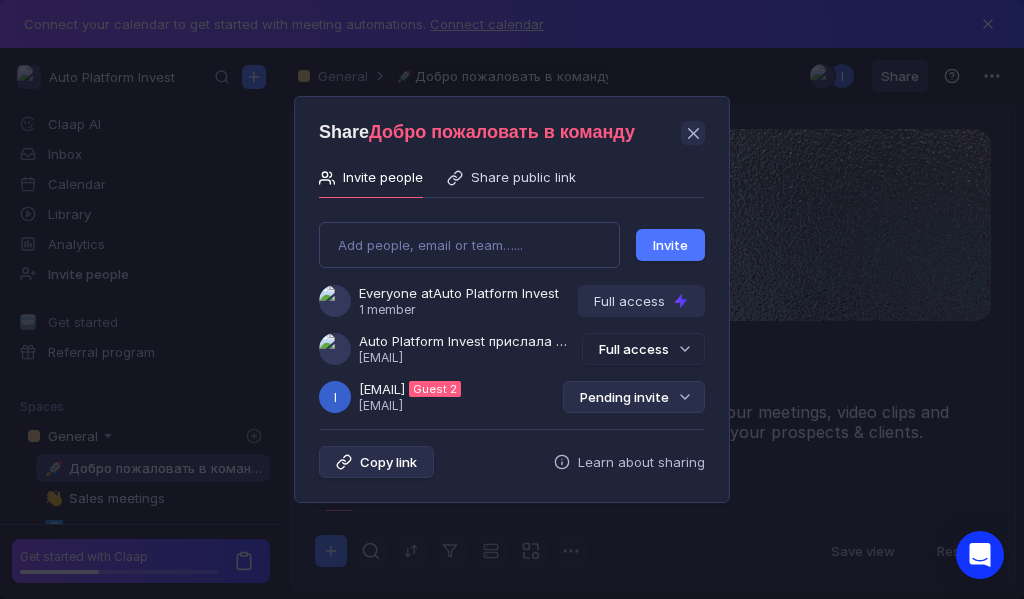 click on "Pending invite" at bounding box center [634, 397] 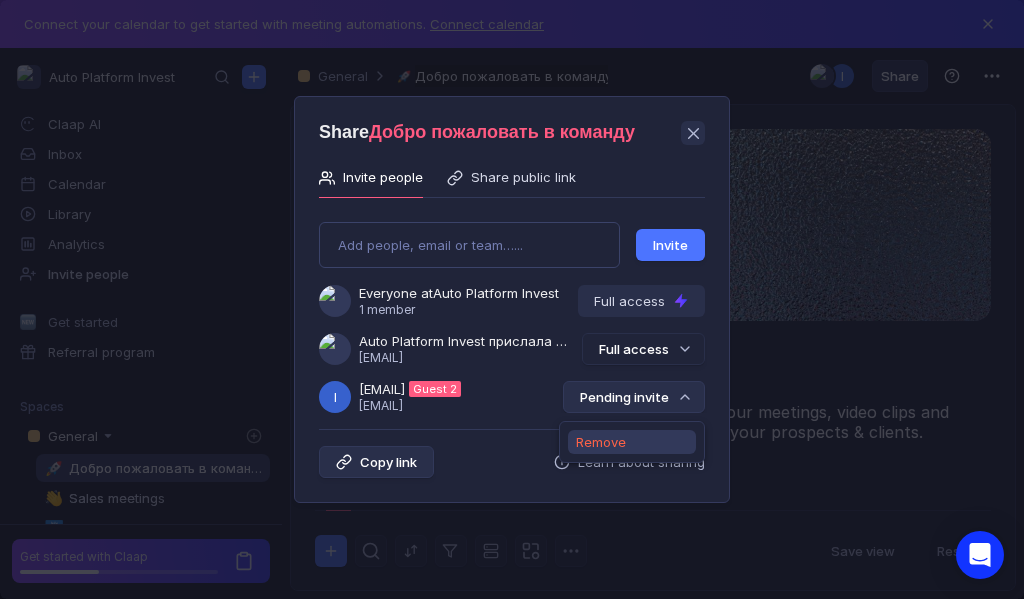 click on "Remove" at bounding box center (601, 442) 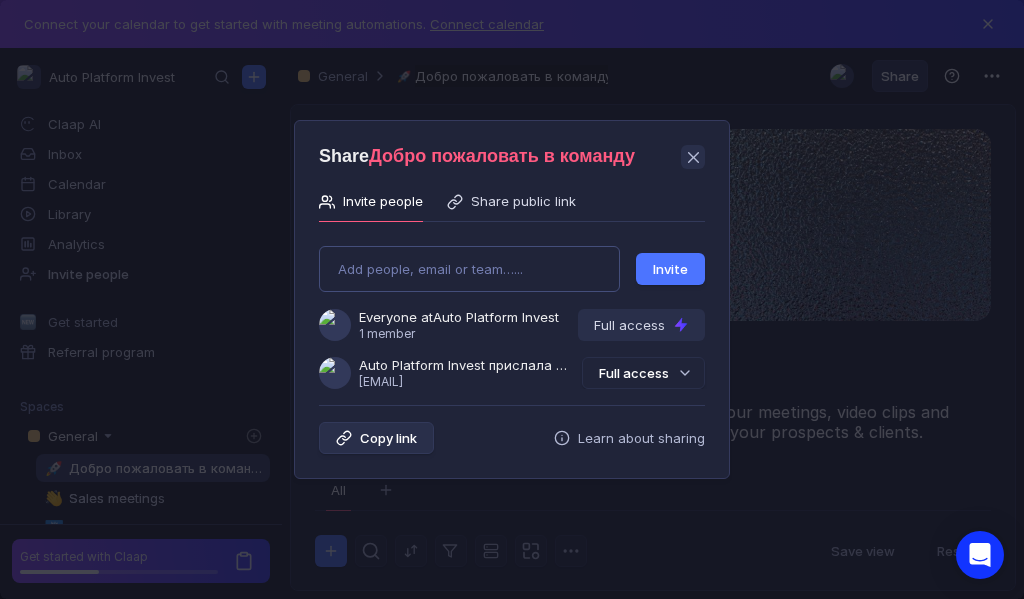 click on "Add people, email or team…... Invite Everyone at  Auto Platform Invest 1 member Full access Auto Platform Invest   прислала Вам приглашение [EMAIL] Full access" at bounding box center (512, 309) 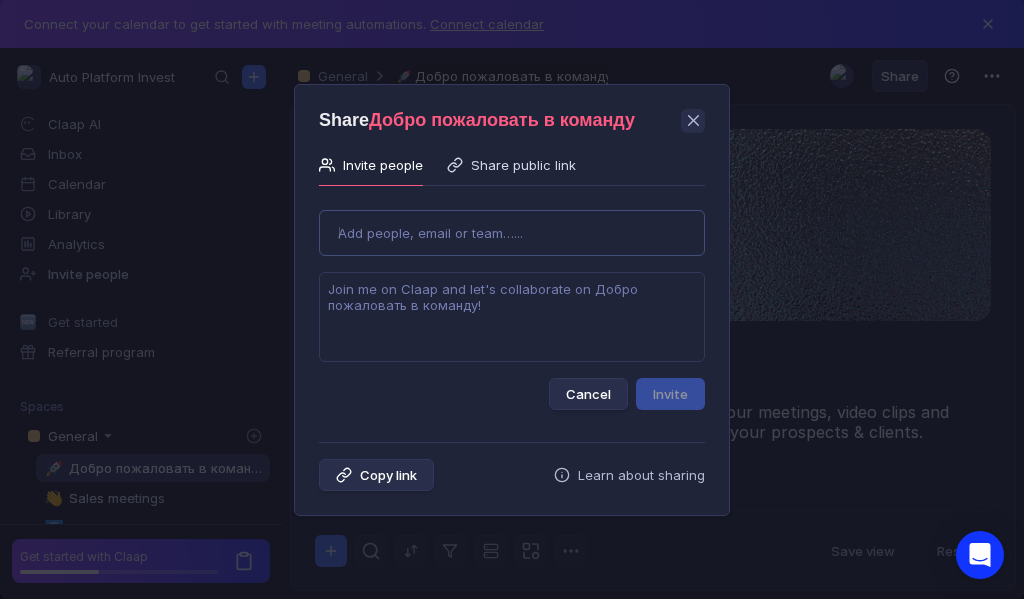 type on "[EMAIL]" 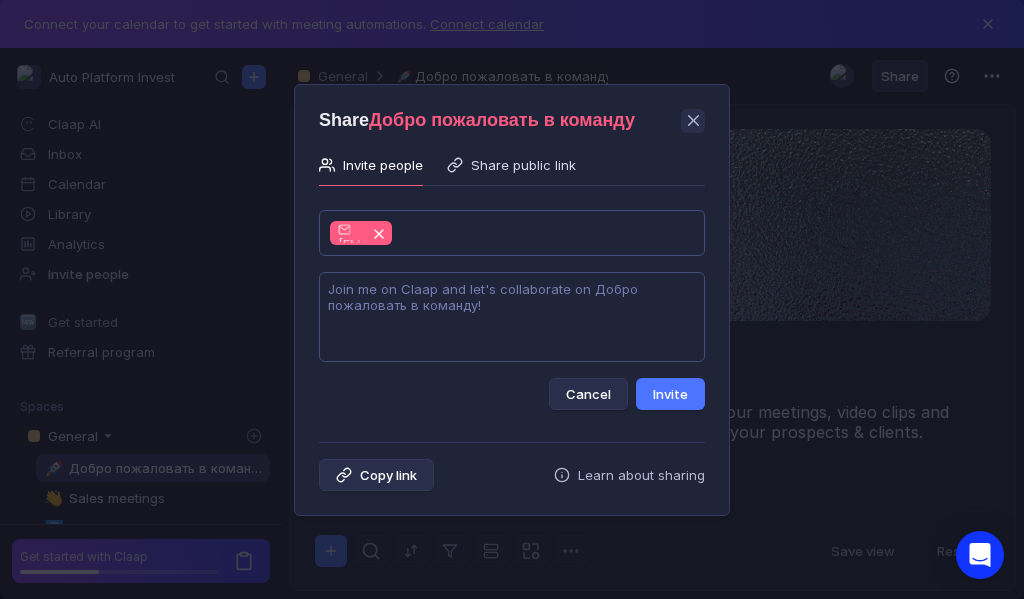 click at bounding box center (512, 317) 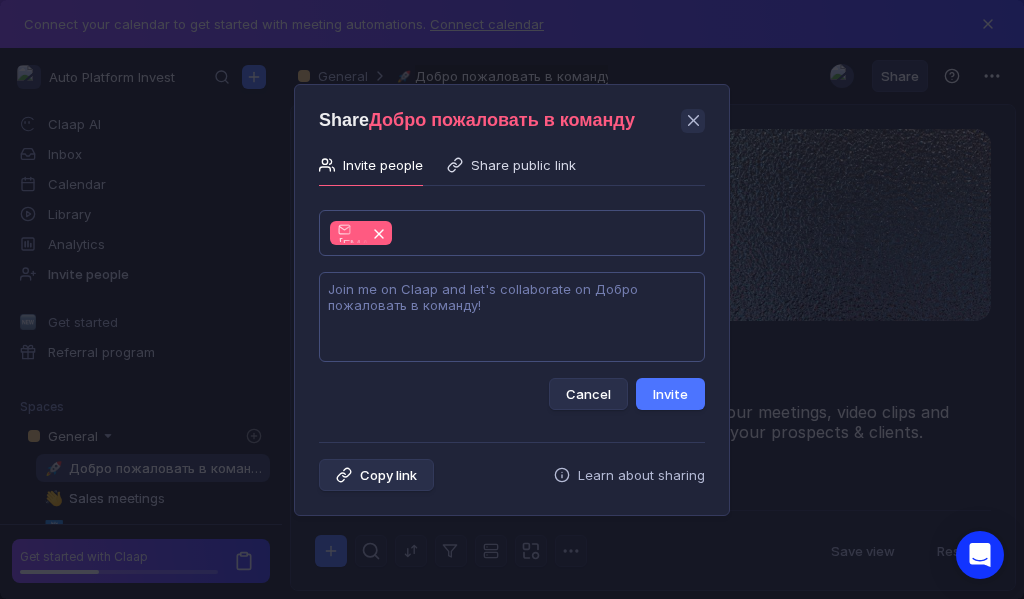 click at bounding box center (512, 317) 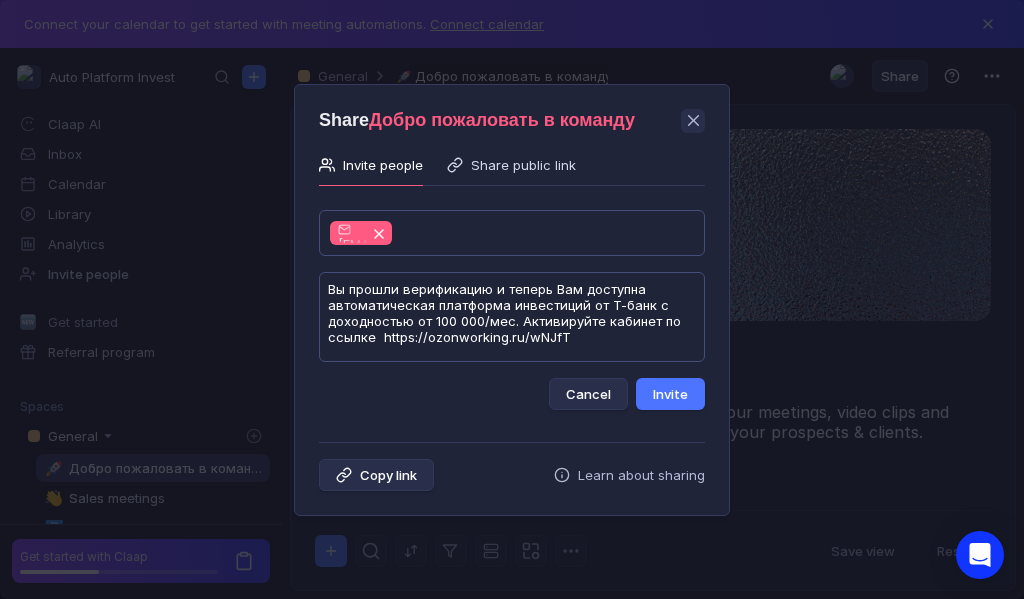 scroll, scrollTop: 1, scrollLeft: 0, axis: vertical 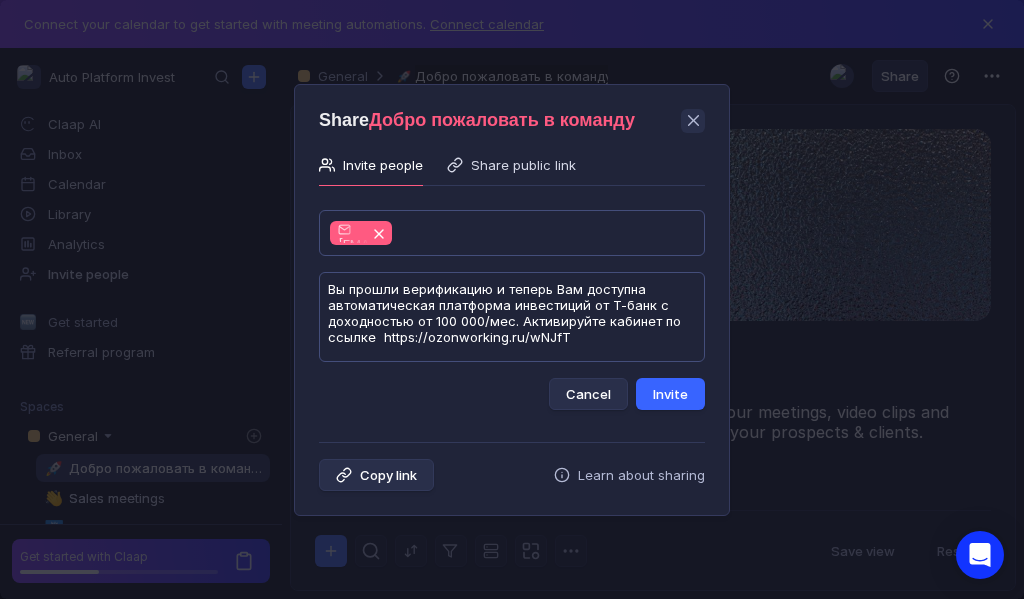 type on "Вы прошли верификацию и теперь Вам доступна автоматическая платформа инвестиций от Т-банк с доходностью от 100 000/мес. Активируйте кабинет по ссылке  https://ozonworking.ru/wNJfT" 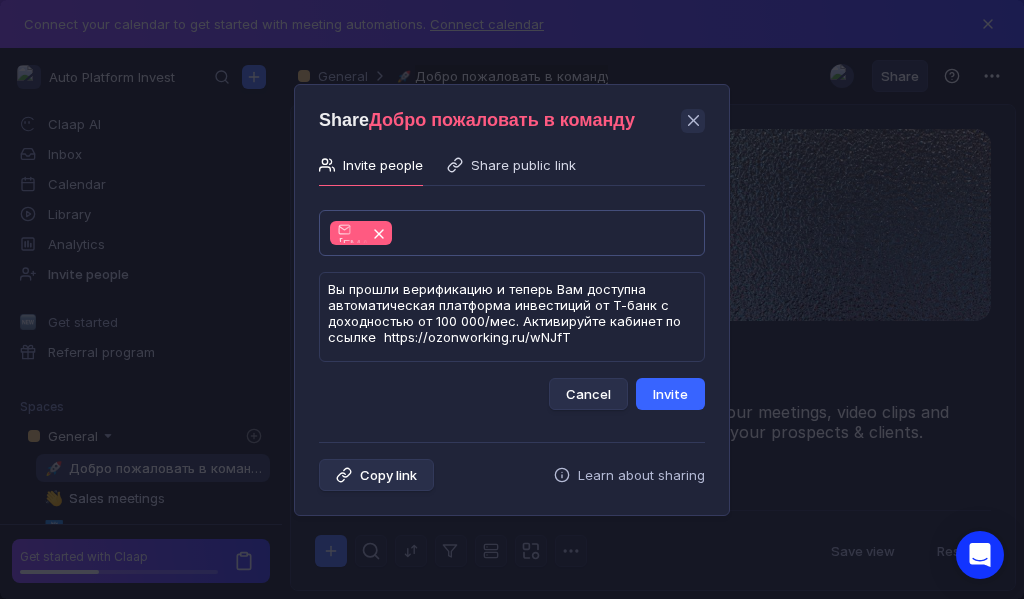 click on "Invite" at bounding box center (670, 394) 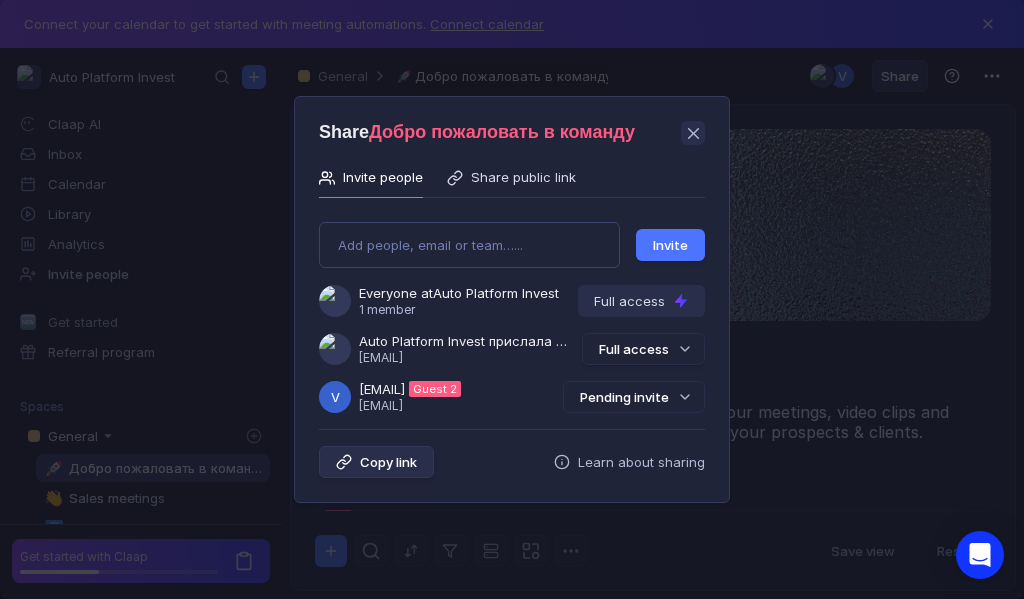 click on "Pending invite" at bounding box center [634, 397] 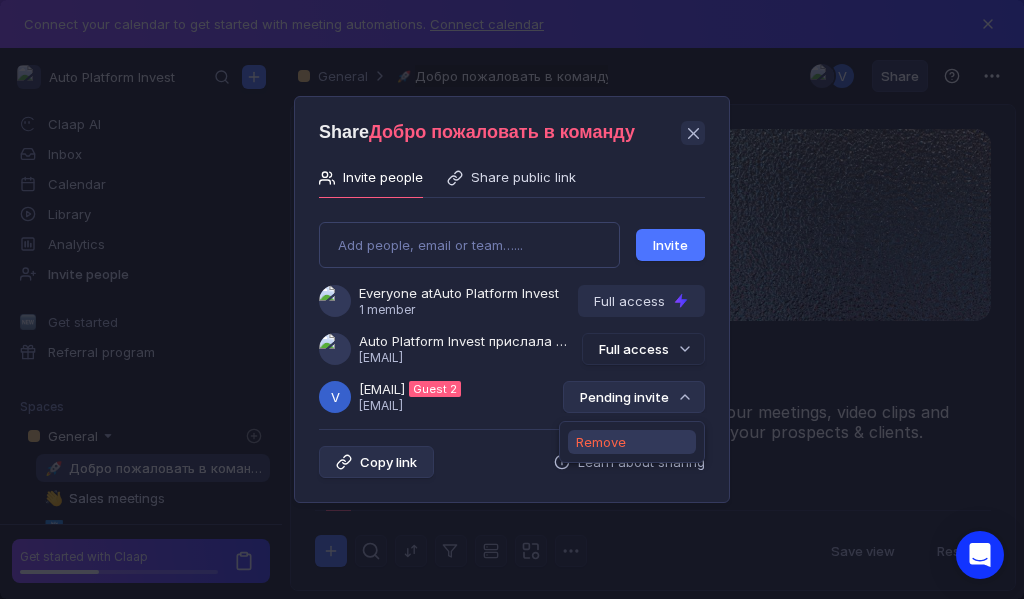 click on "Remove" at bounding box center [601, 442] 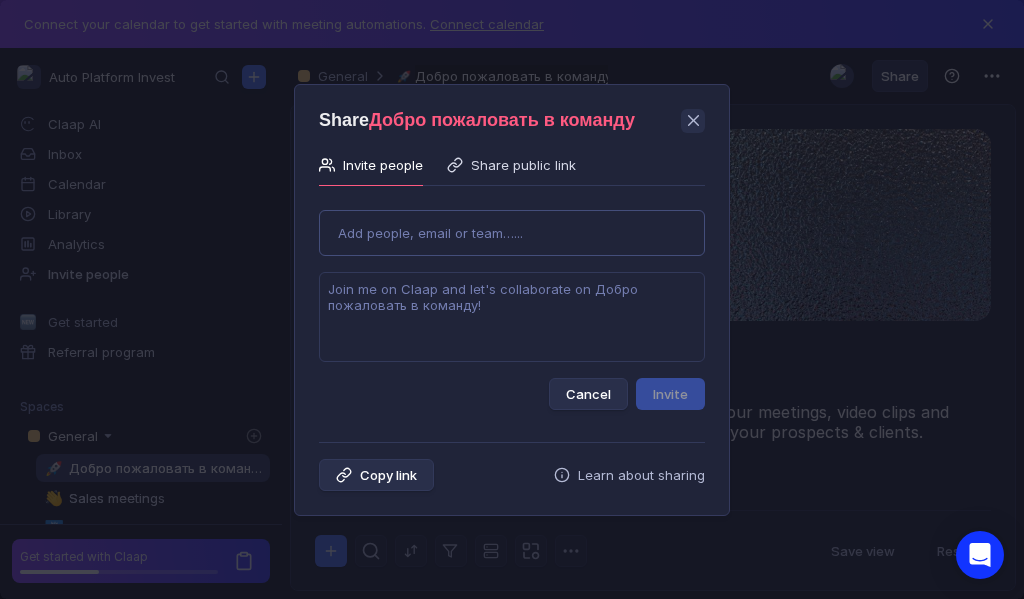 click on "Use Up and Down to choose options, press Enter to select the currently focused option, press Escape to exit the menu, press Tab to select the option and exit the menu. Add people, email or team…... Cancel Invite" at bounding box center [512, 302] 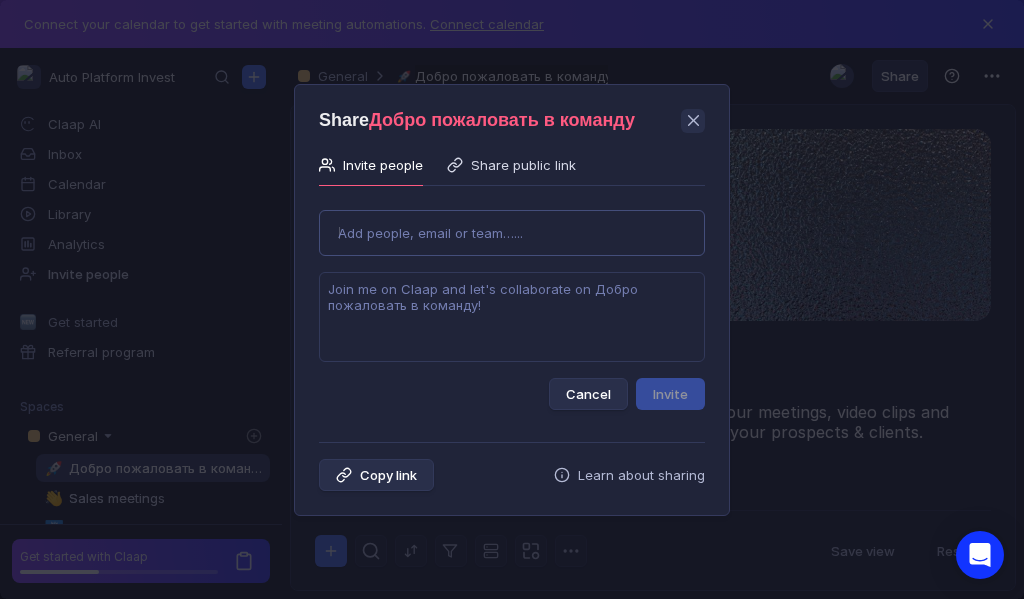 type on "[EMAIL]" 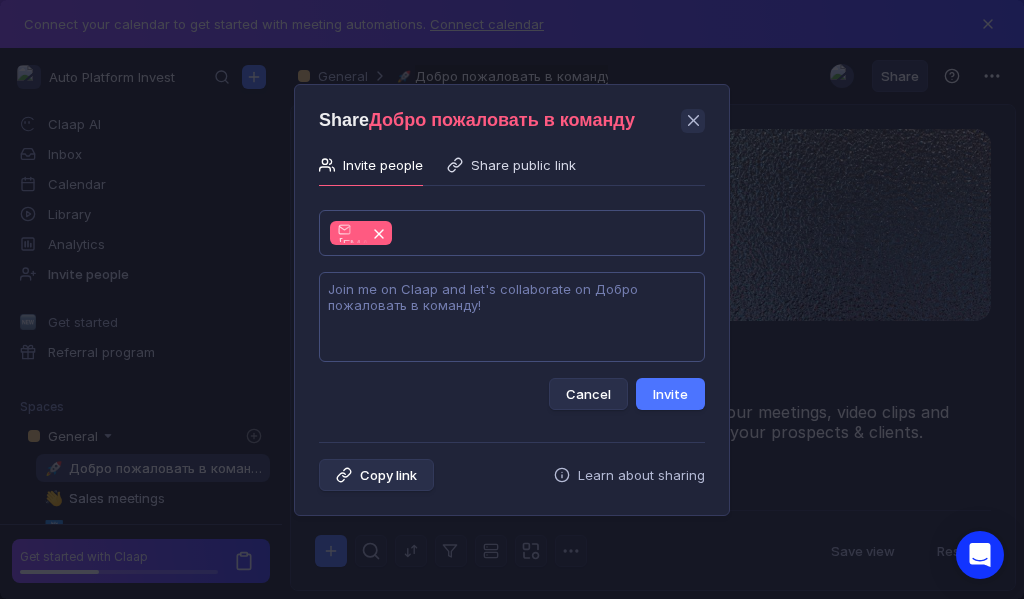 click at bounding box center (512, 317) 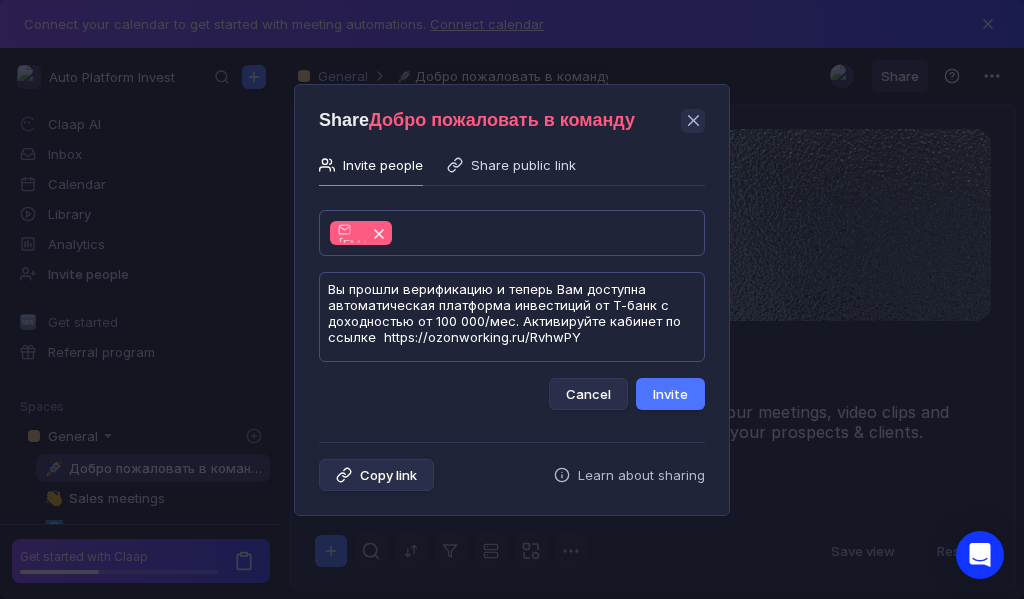 scroll, scrollTop: 1, scrollLeft: 0, axis: vertical 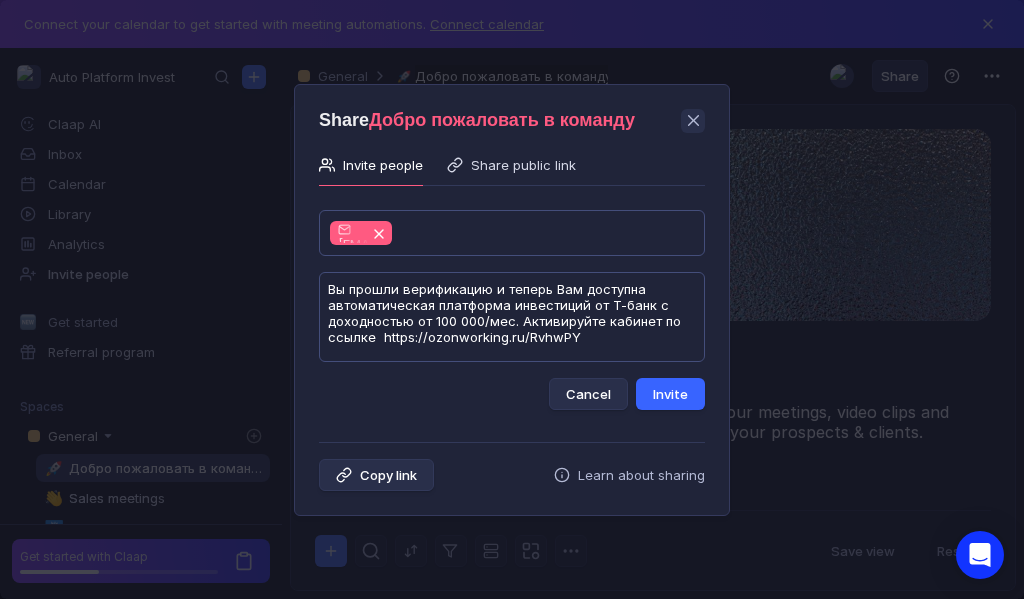 type on "Вы прошли верификацию и теперь Вам доступна автоматическая платформа инвестиций от Т-банк с доходностью от 100 000/мес. Активируйте кабинет по ссылке  https://ozonworking.ru/RvhwPY" 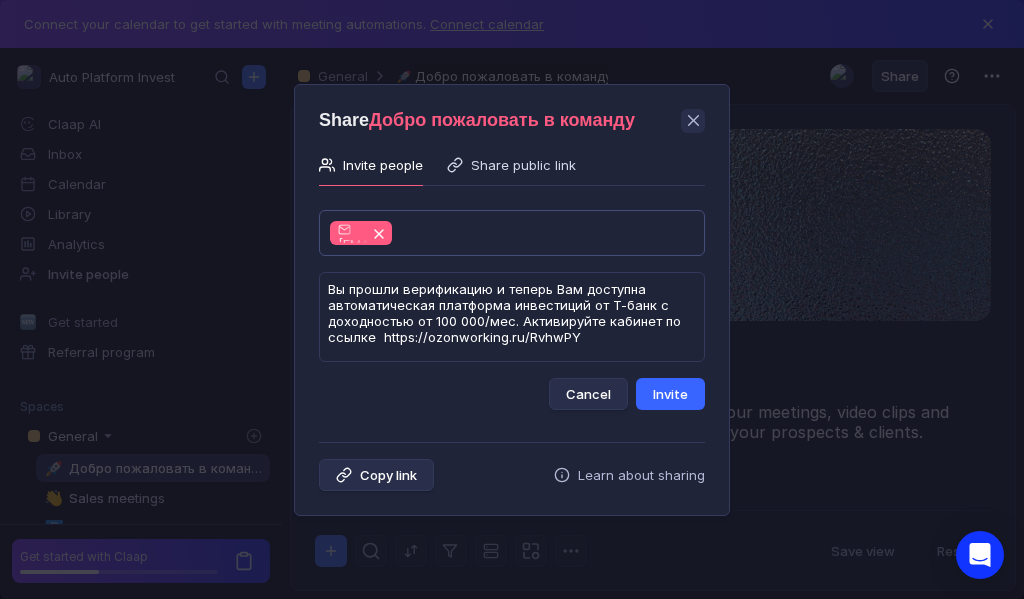 click on "Invite" at bounding box center (670, 394) 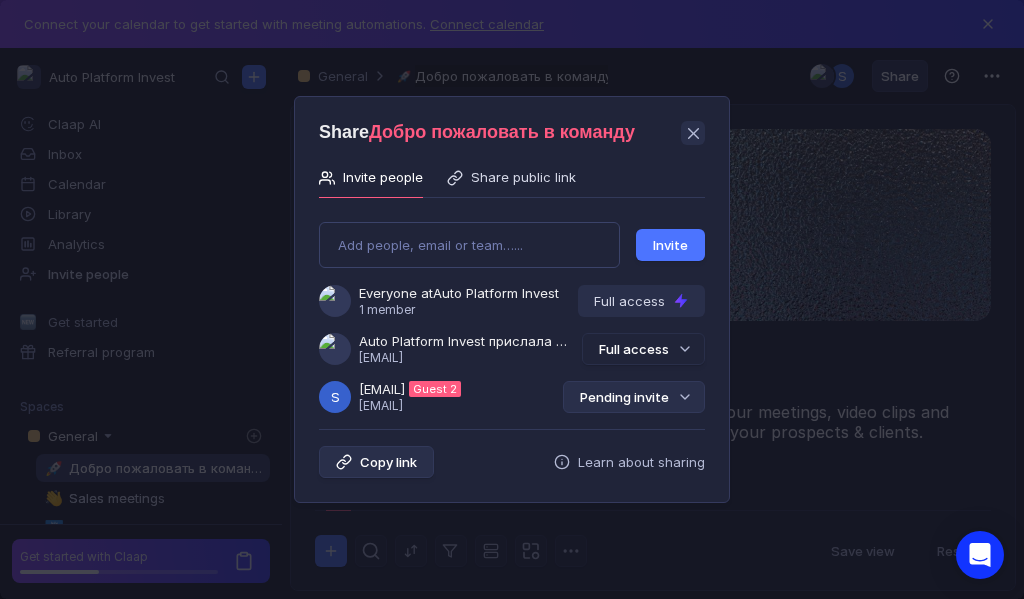 click on "Pending invite" at bounding box center [634, 397] 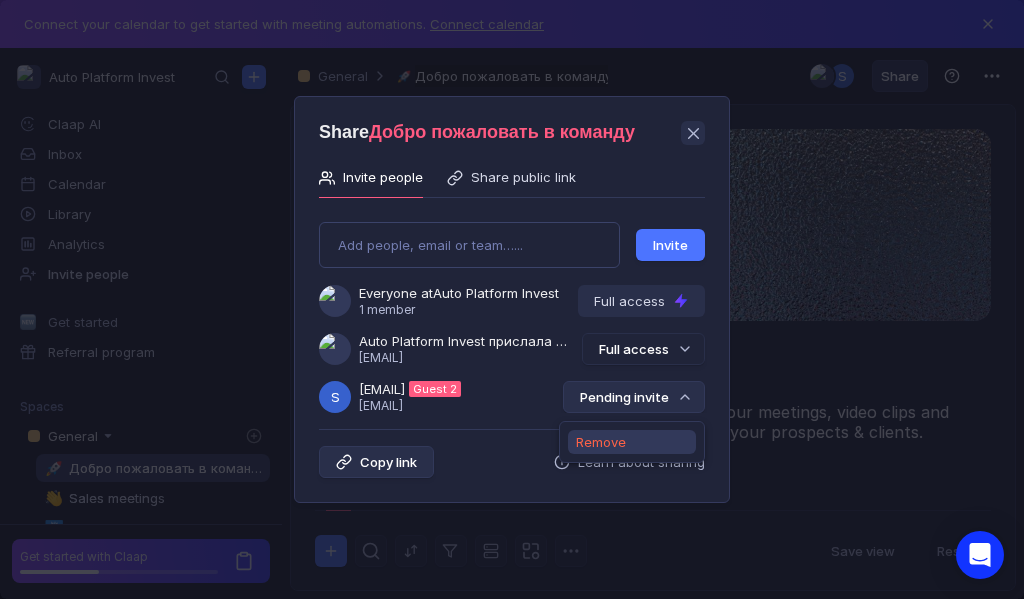 click on "Remove" at bounding box center (601, 442) 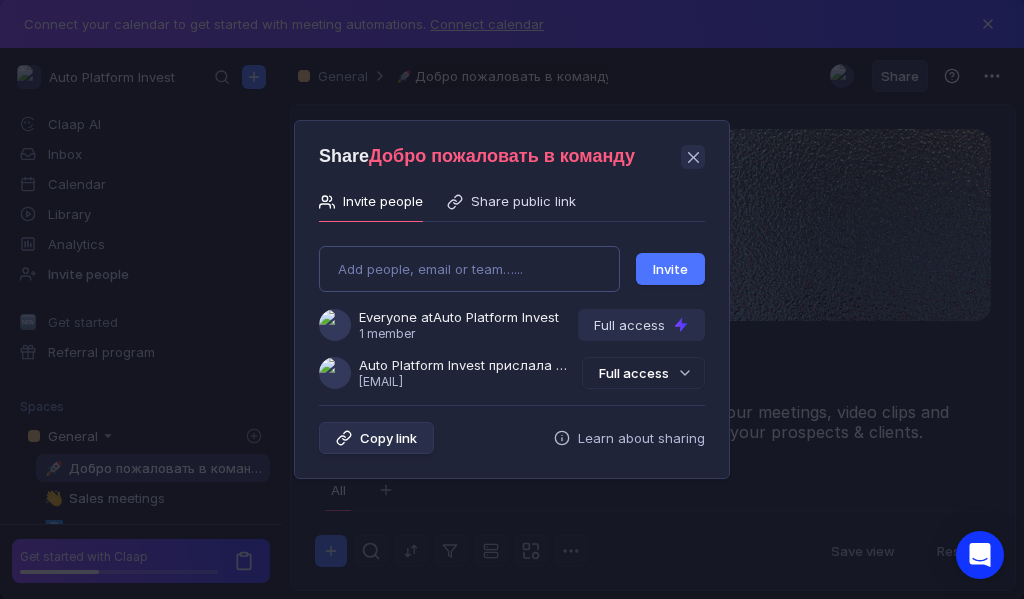click on "Add people, email or team…... Invite Everyone at  Auto Platform Invest 1 member Full access Auto Platform Invest   прислала Вам приглашение [EMAIL] Full access" at bounding box center [512, 309] 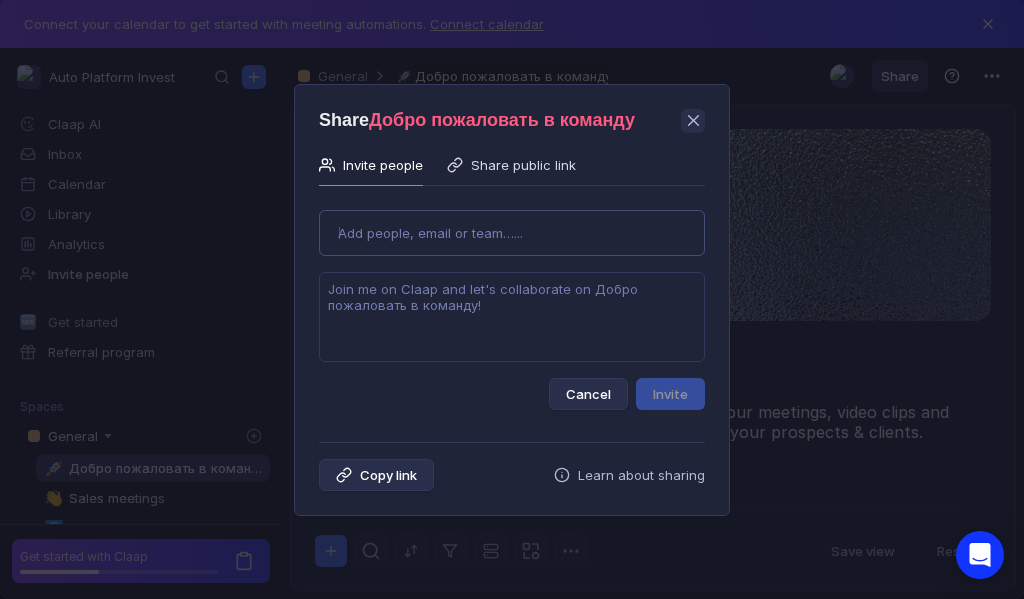 type on "[EMAIL]" 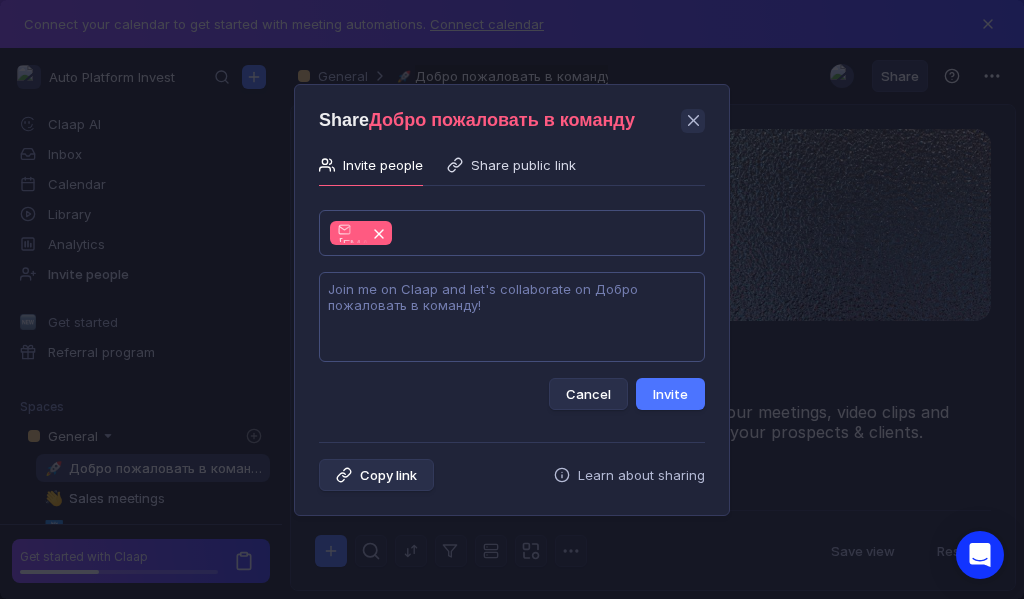 click at bounding box center (512, 317) 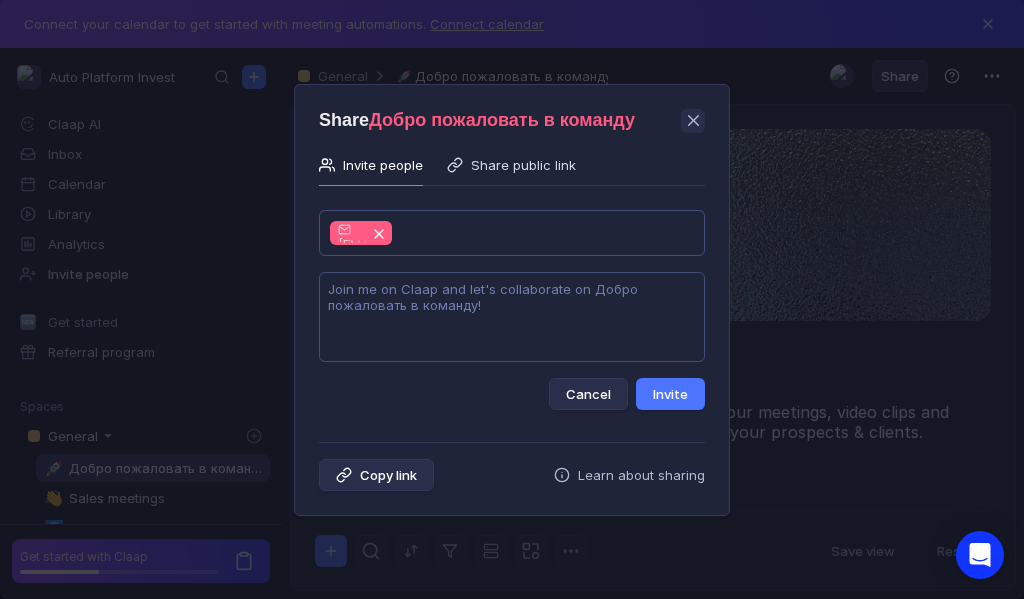 click at bounding box center [512, 317] 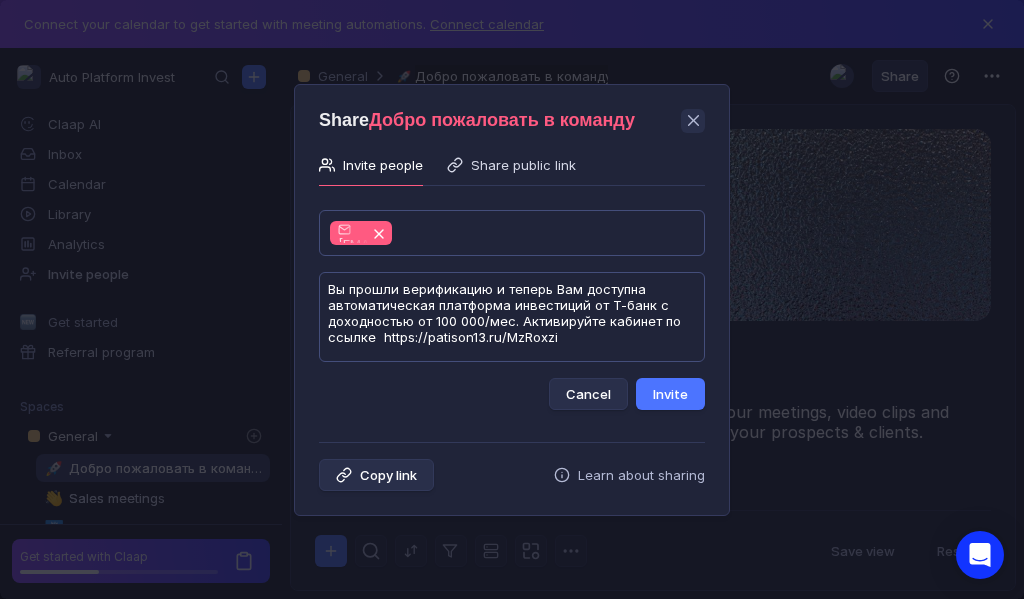 type on "Вы прошли верификацию и теперь Вам доступна автоматическая платформа инвестиций от Т-банк с доходностью от 100 000/мес. Активируйте кабинет по ссылке  https://patison13.ru/MzRoxzi" 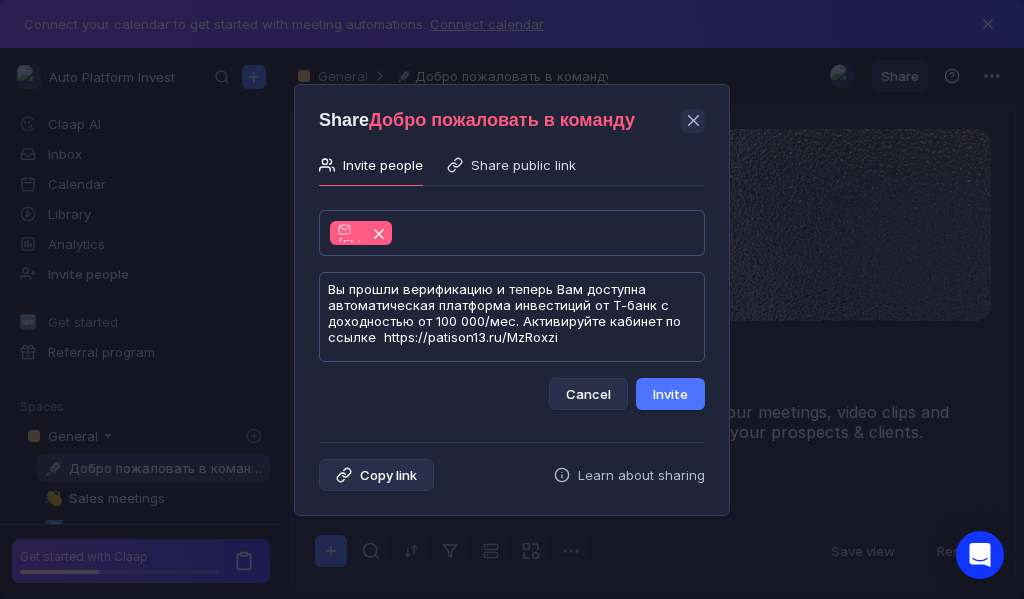 scroll, scrollTop: 1, scrollLeft: 0, axis: vertical 